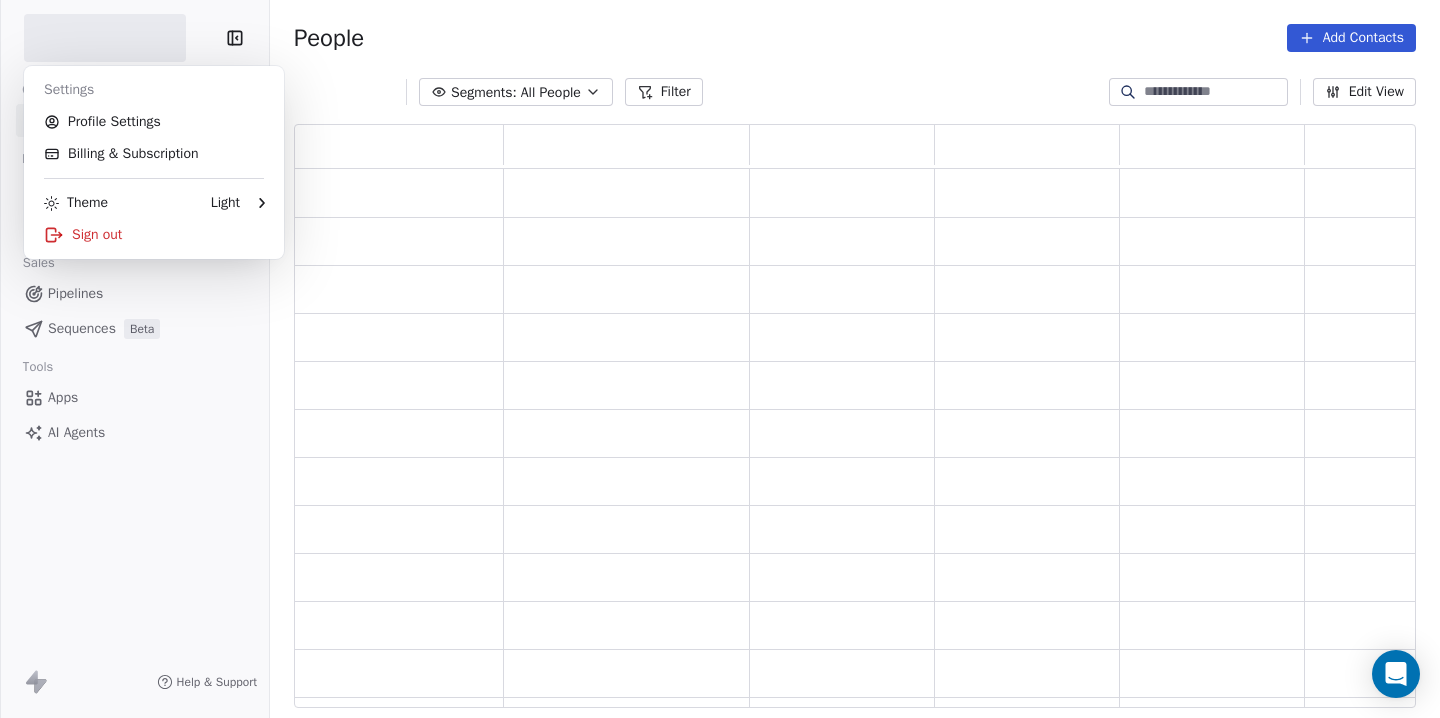 scroll, scrollTop: 0, scrollLeft: 0, axis: both 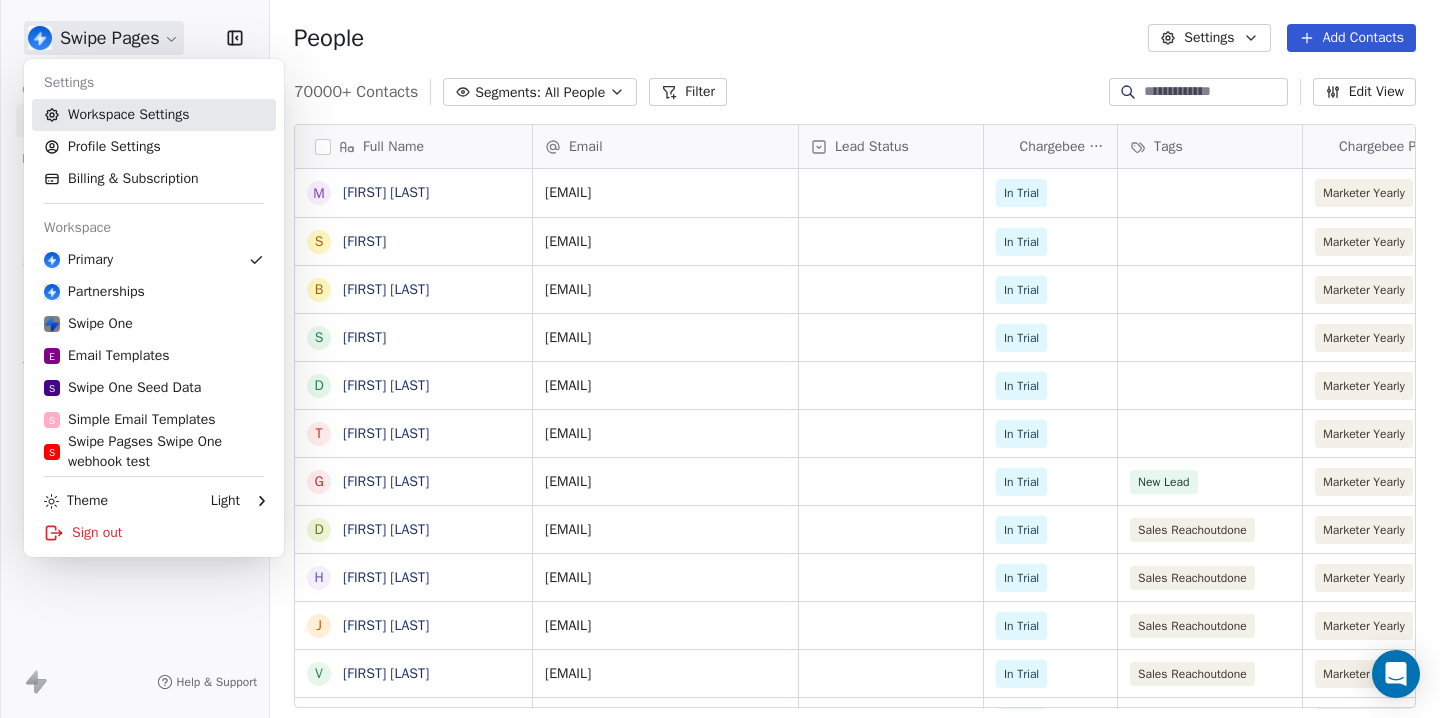 click on "Workspace Settings" at bounding box center [154, 115] 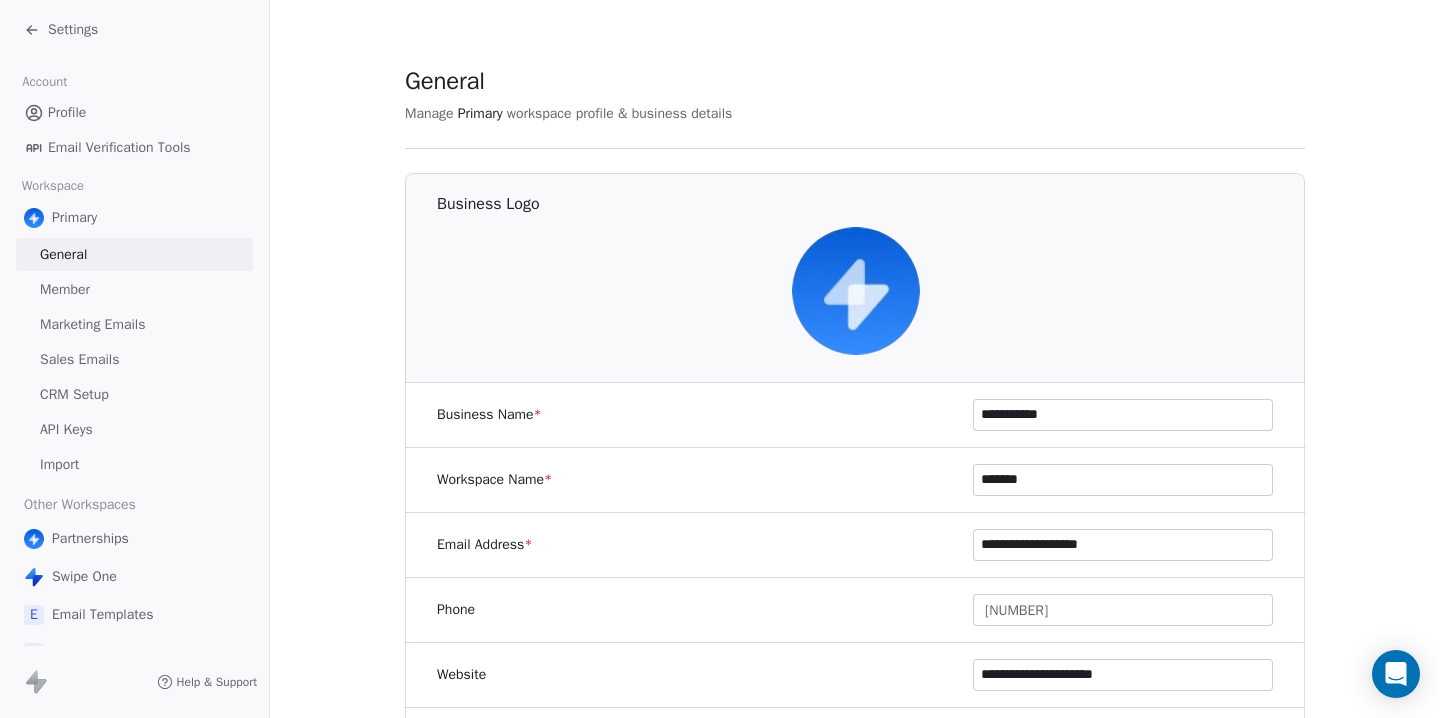 scroll, scrollTop: 121, scrollLeft: 0, axis: vertical 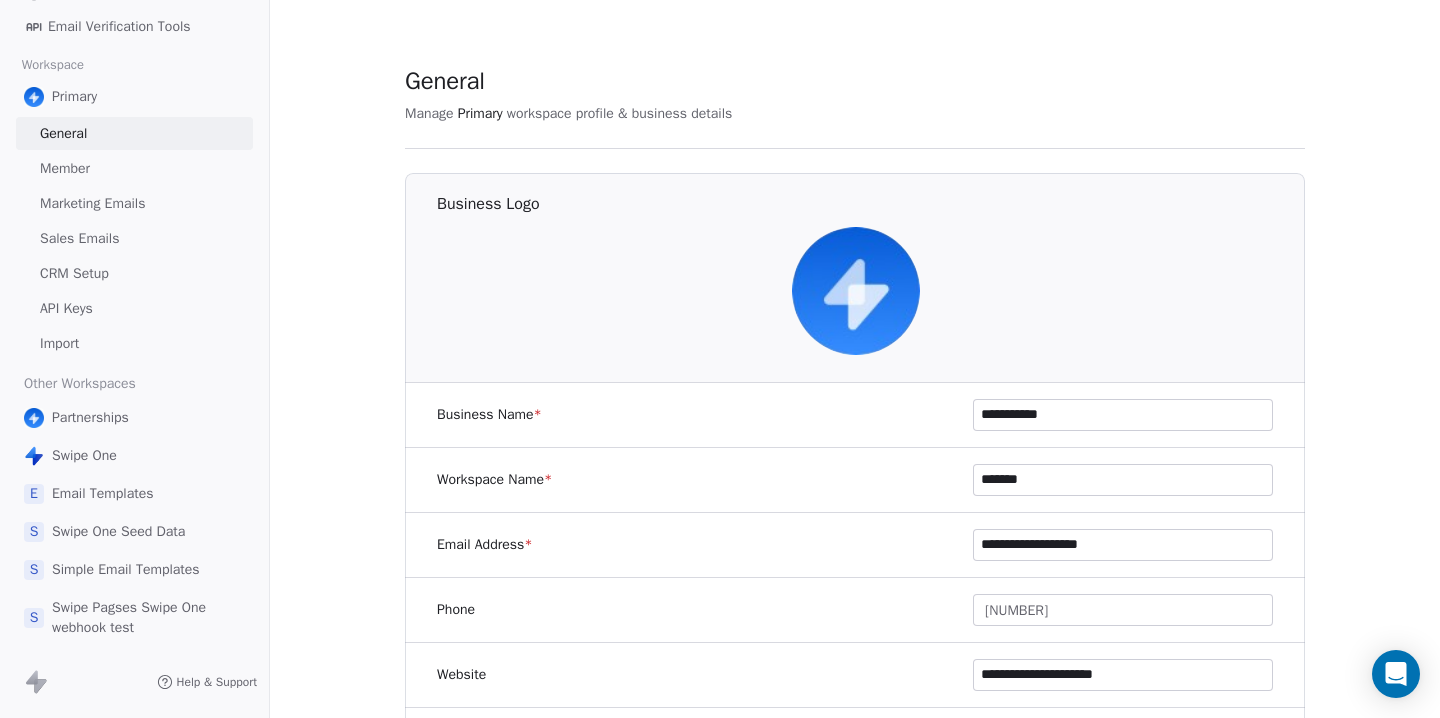 click on "Simple Email Templates" at bounding box center (126, 570) 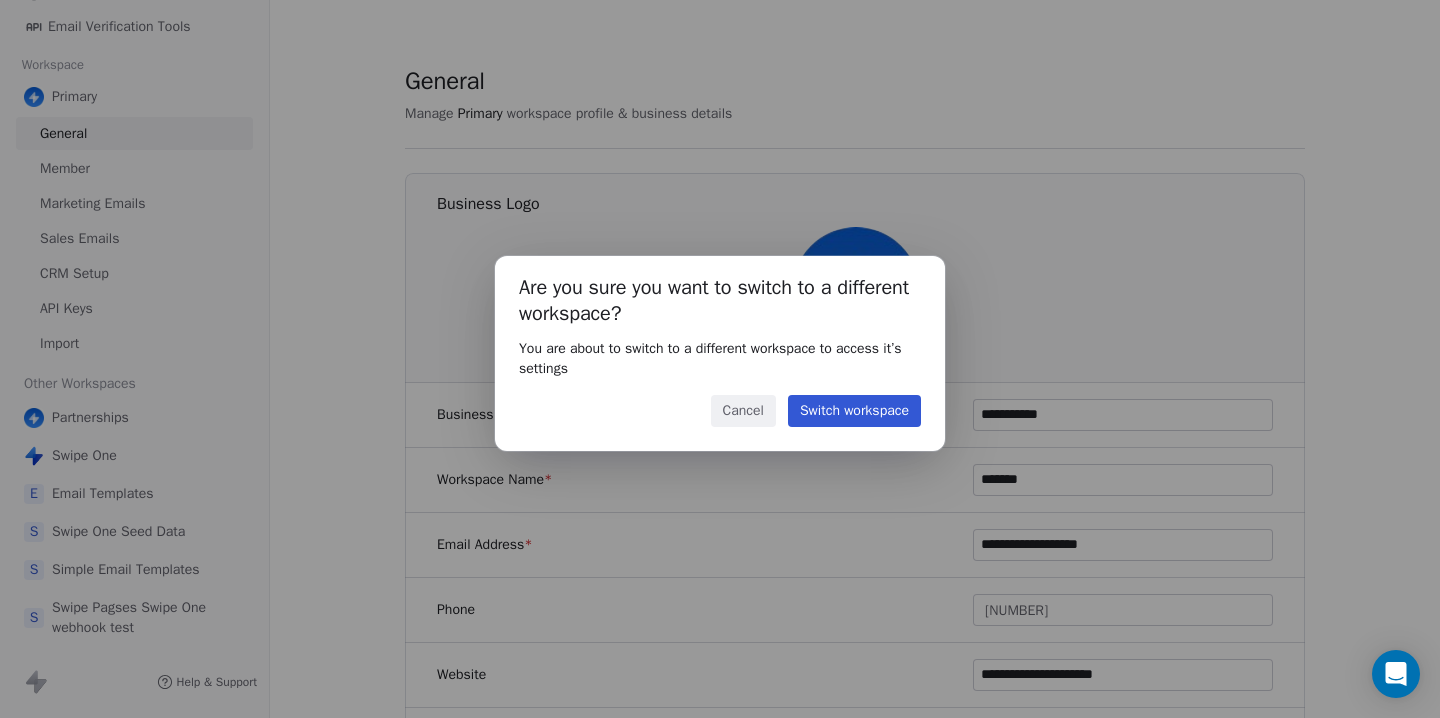 click on "Switch workspace" at bounding box center [854, 411] 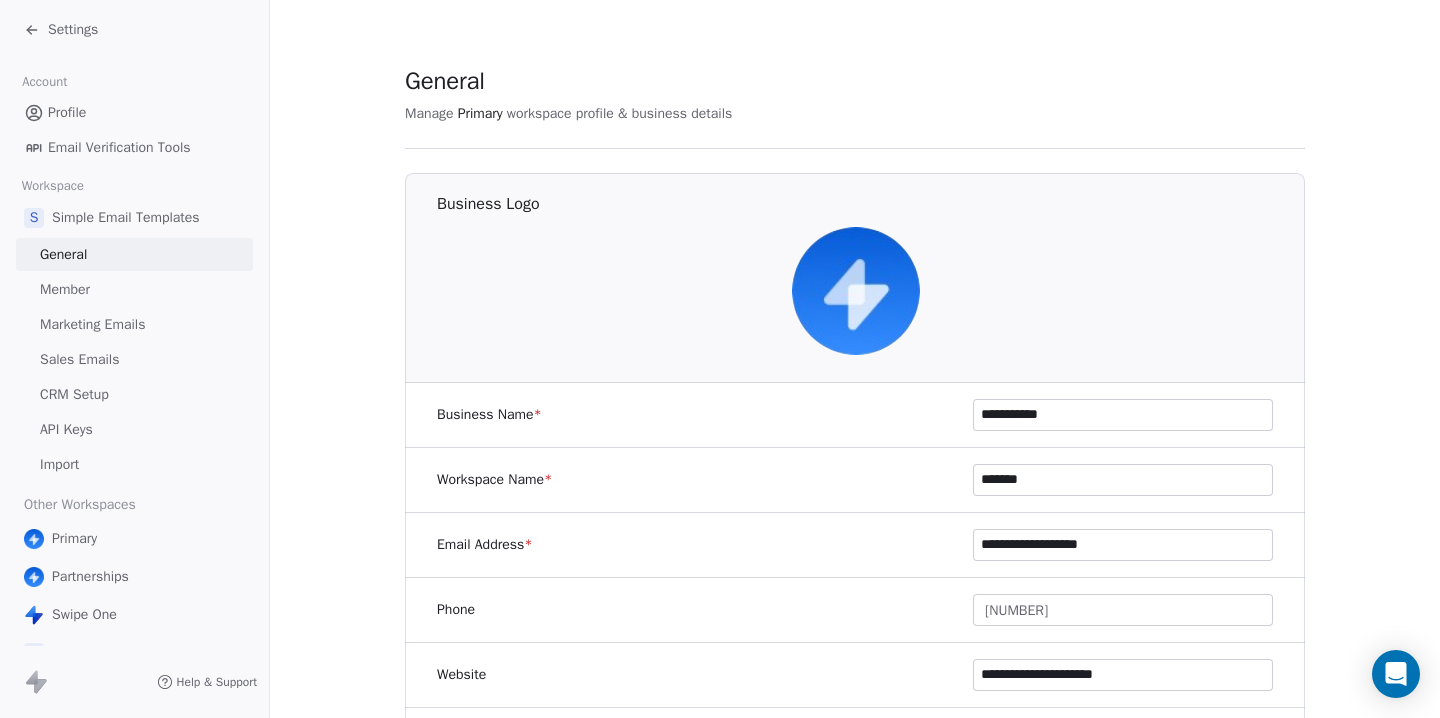 type on "*********" 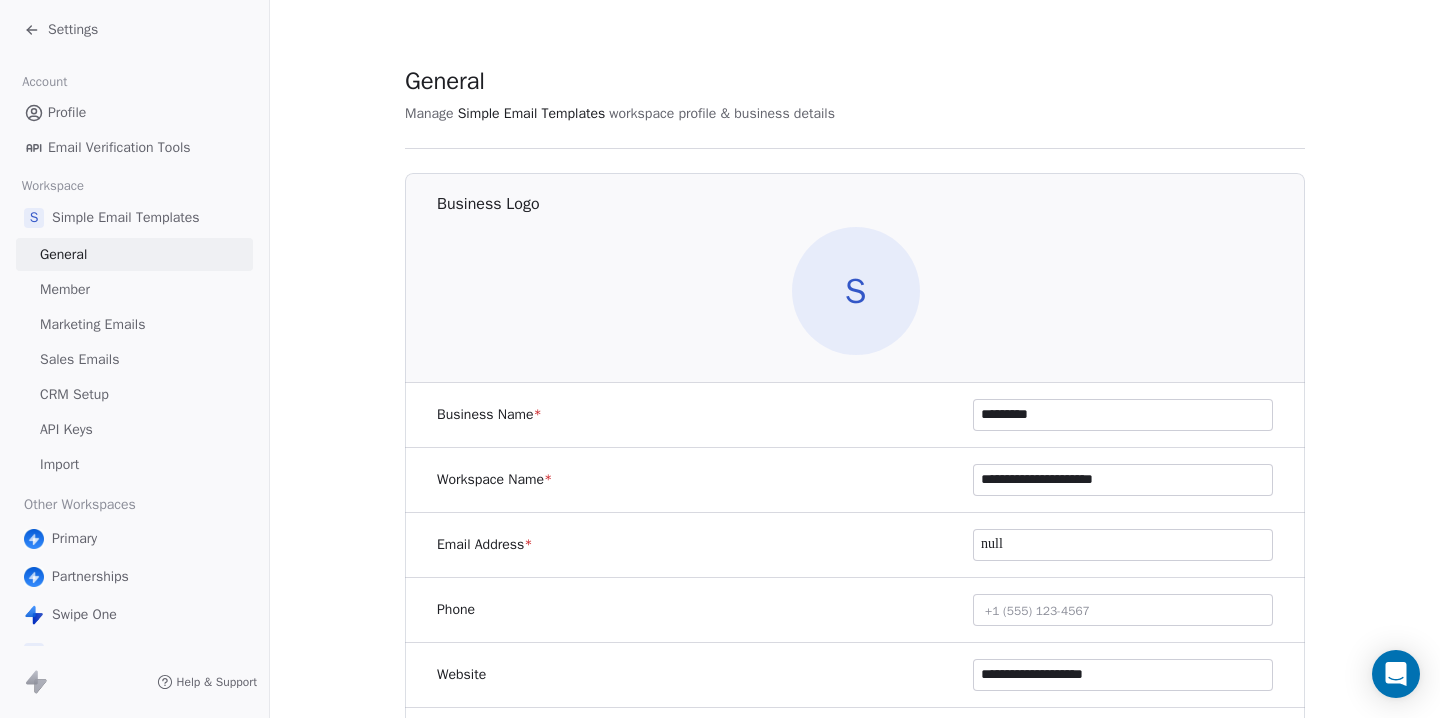 click on "Sales Emails" at bounding box center [79, 359] 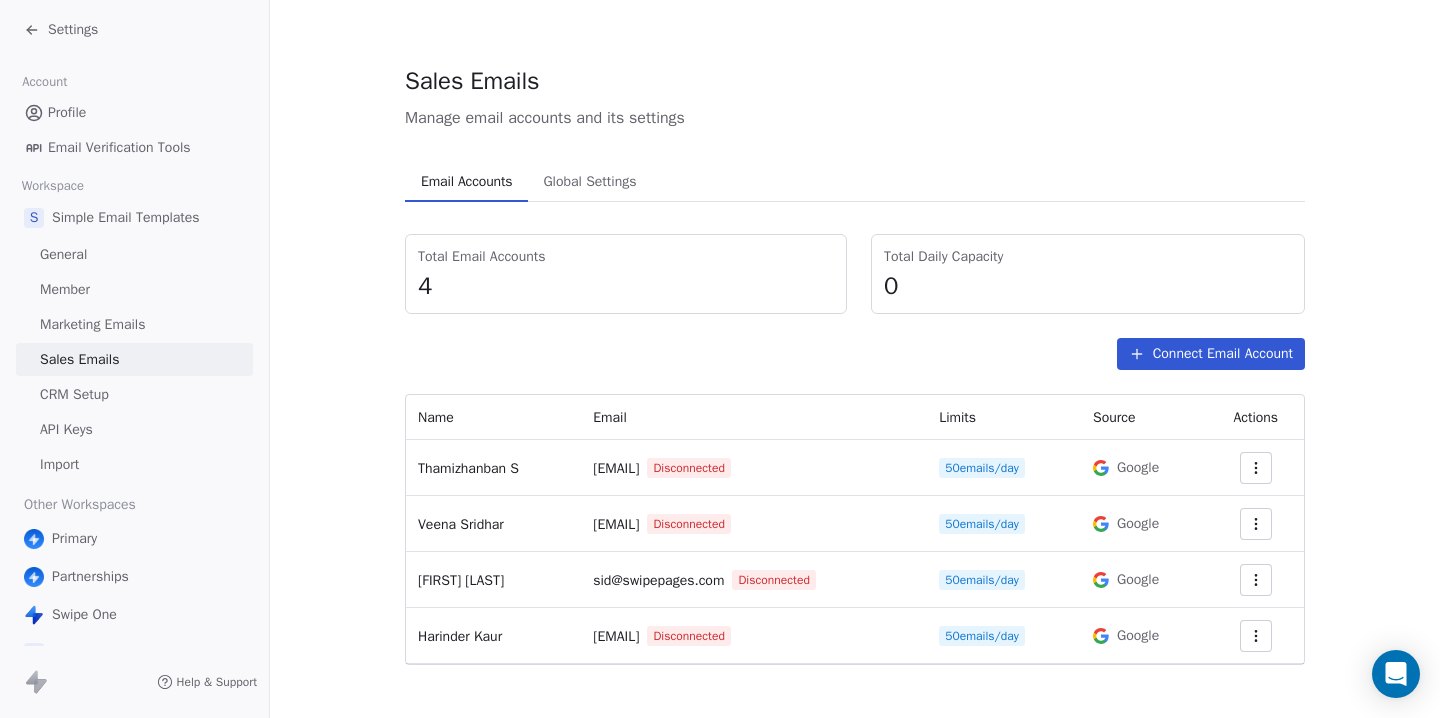 click at bounding box center (1256, 524) 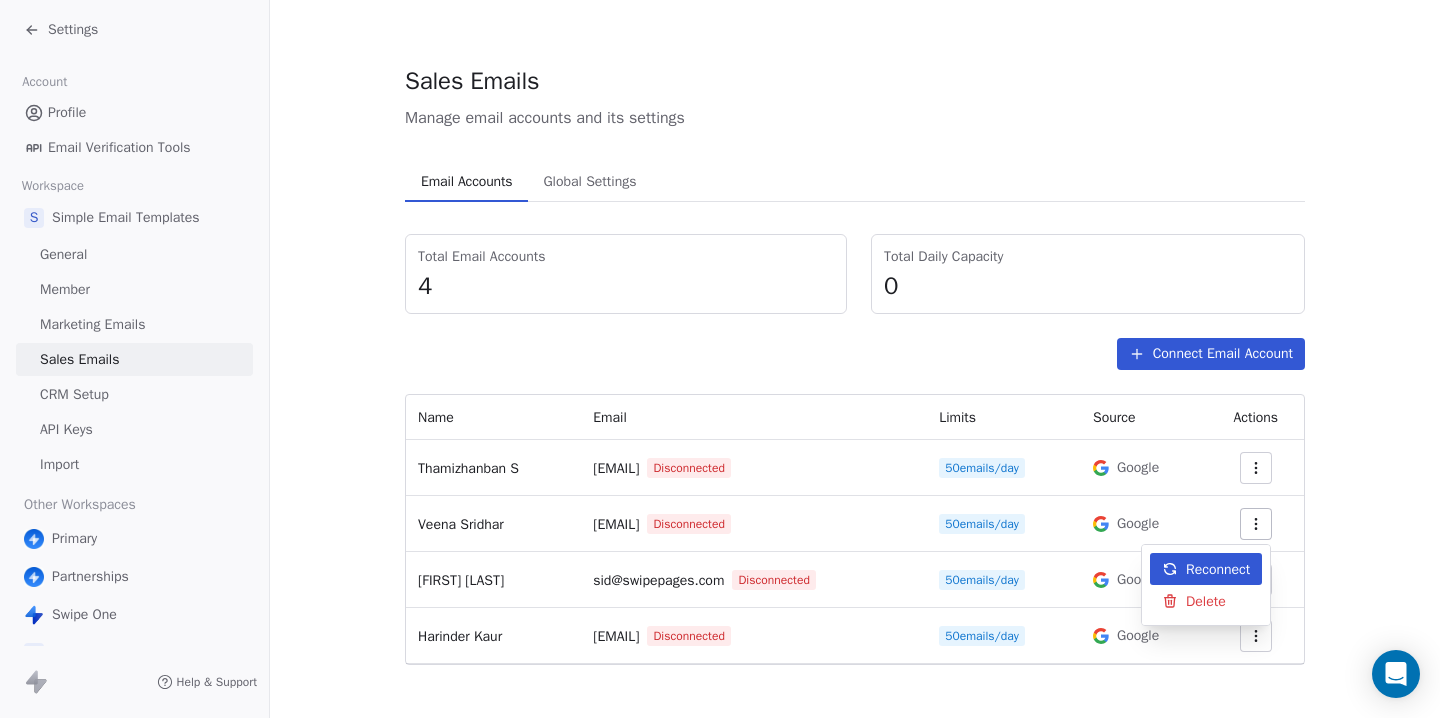 click on "Reconnect" at bounding box center (1218, 569) 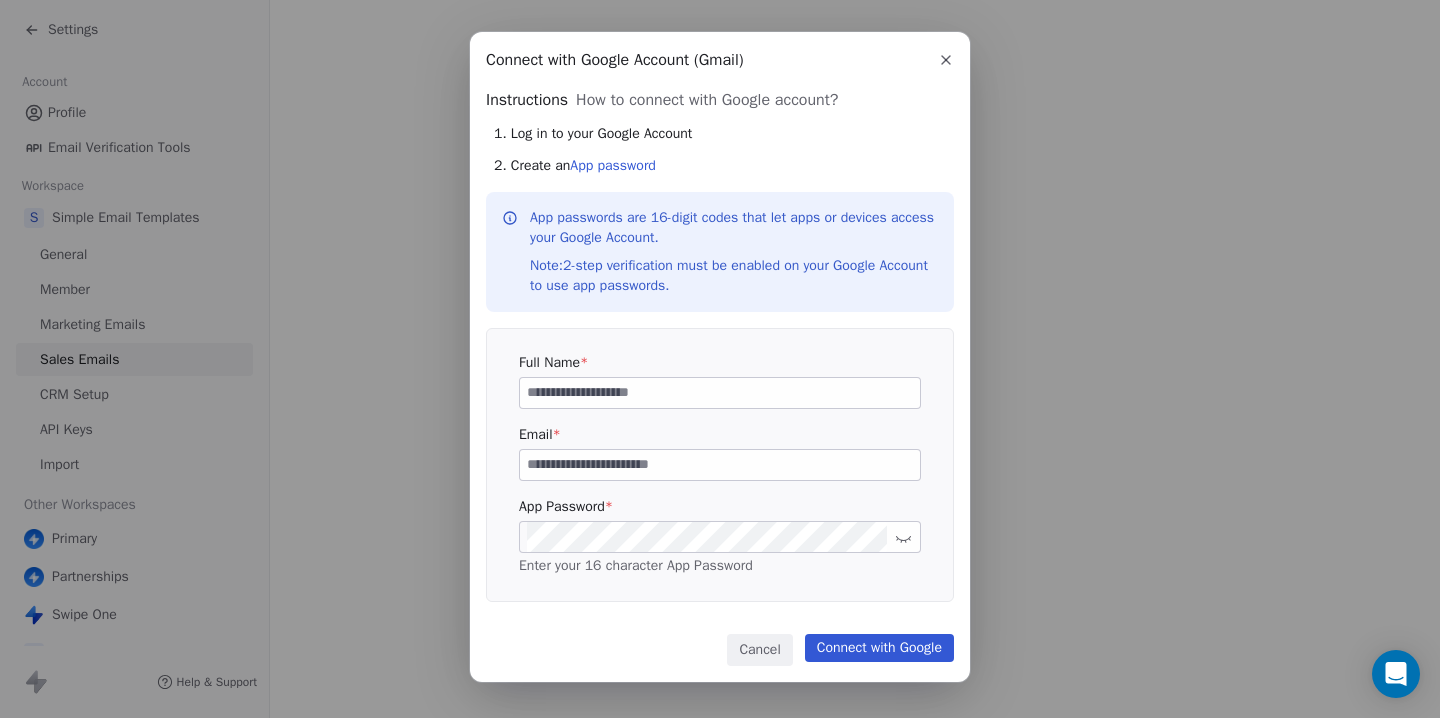 click on "Full Name  * Email  * App Password  * Enter your 16 character App Password" at bounding box center [720, 465] 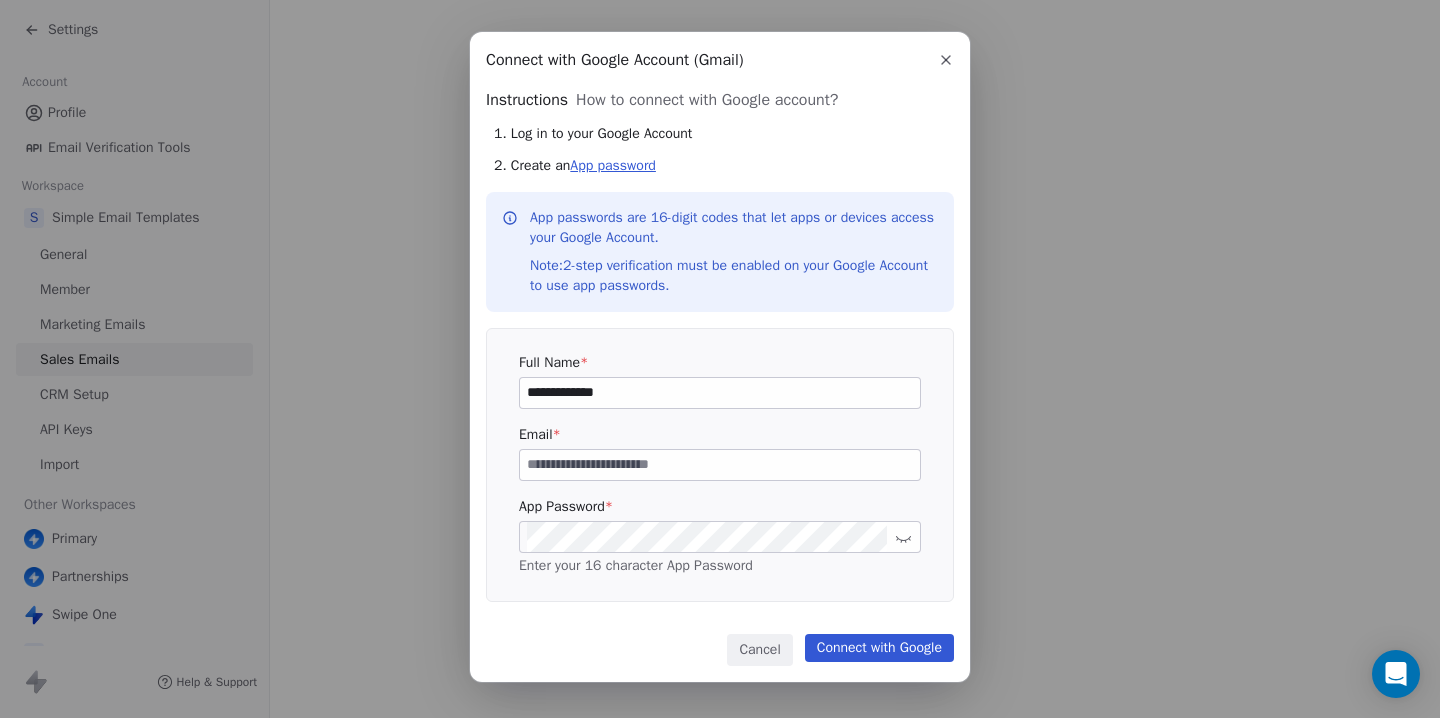 type on "**********" 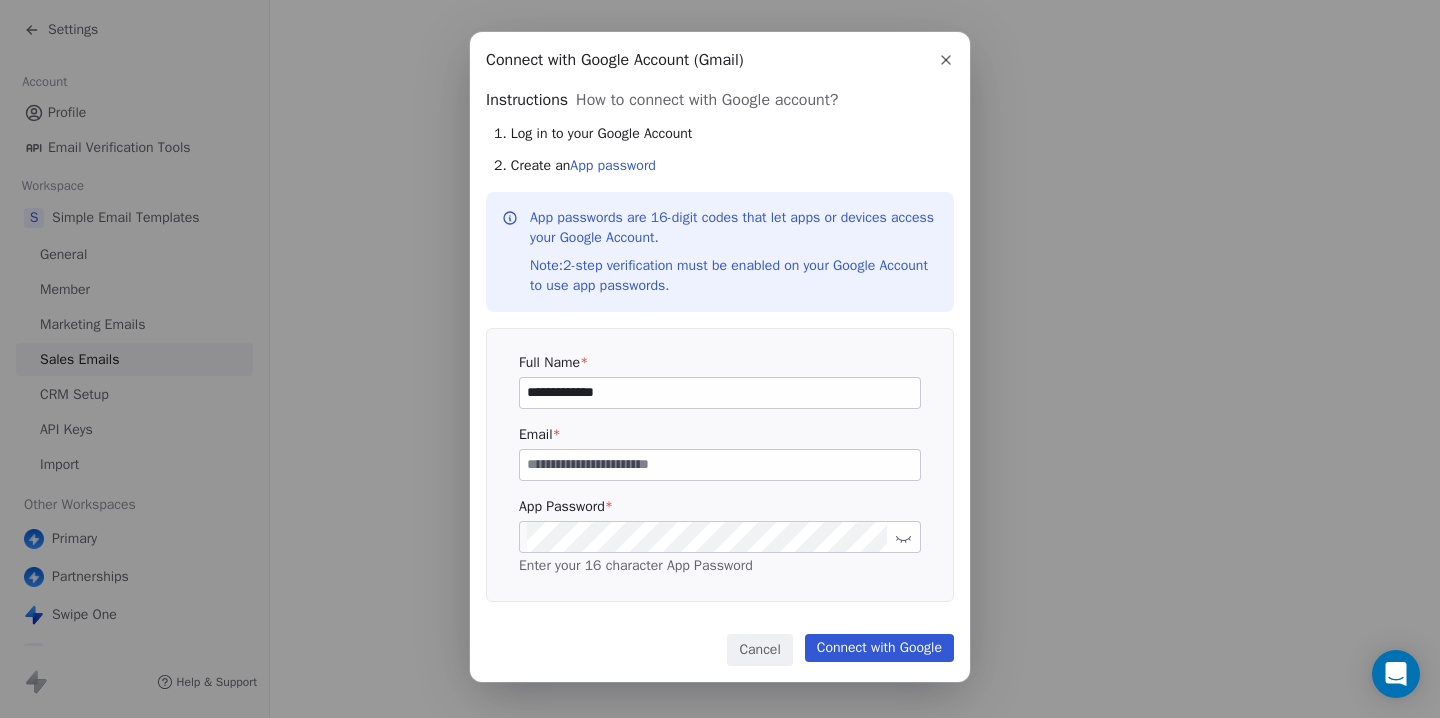 click on "Connect with Google" at bounding box center (879, 648) 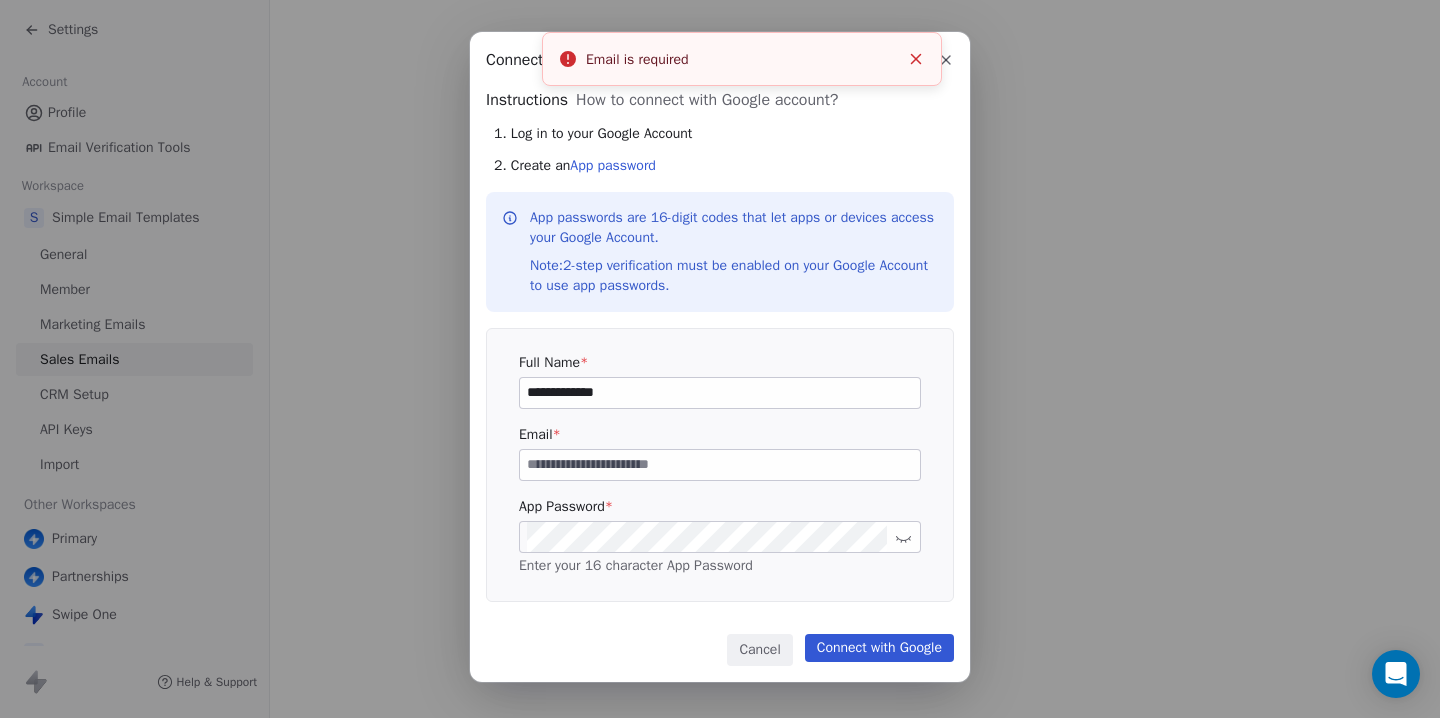 click at bounding box center (720, 465) 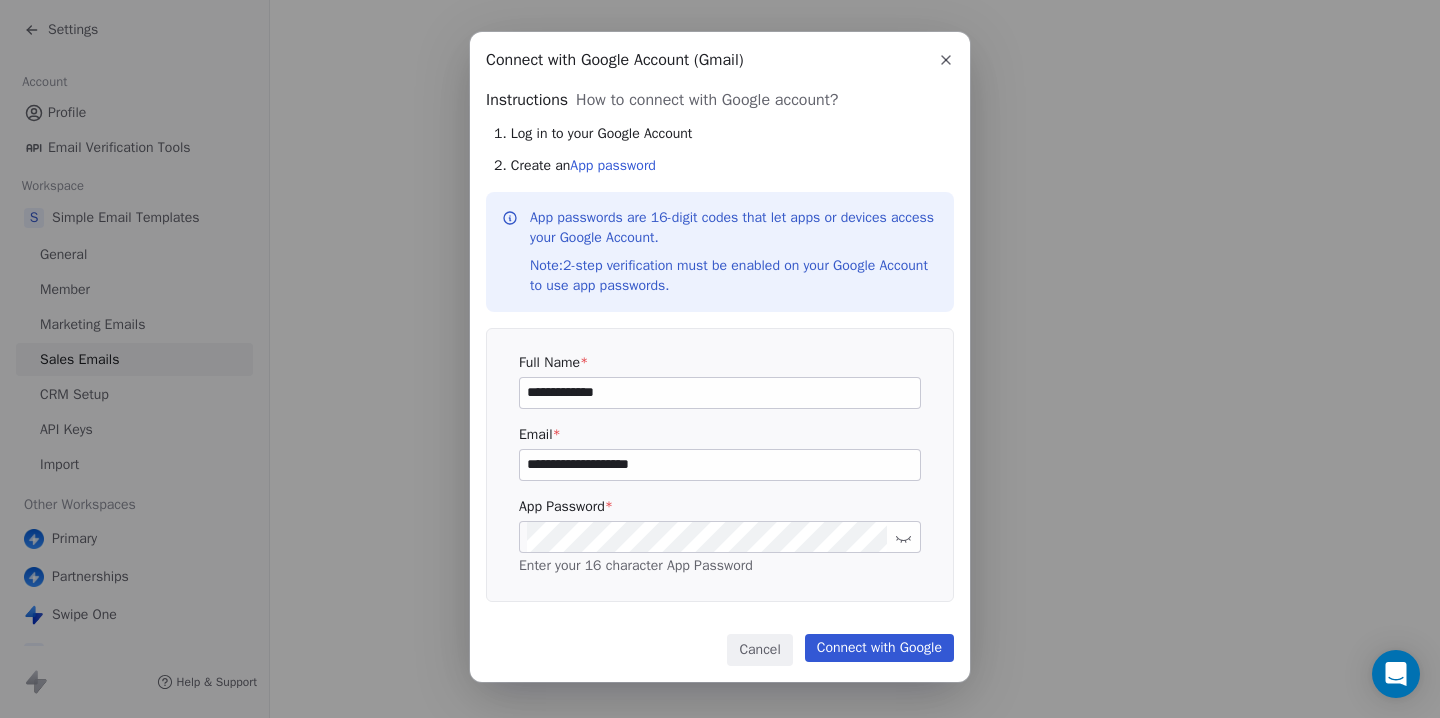 type on "**********" 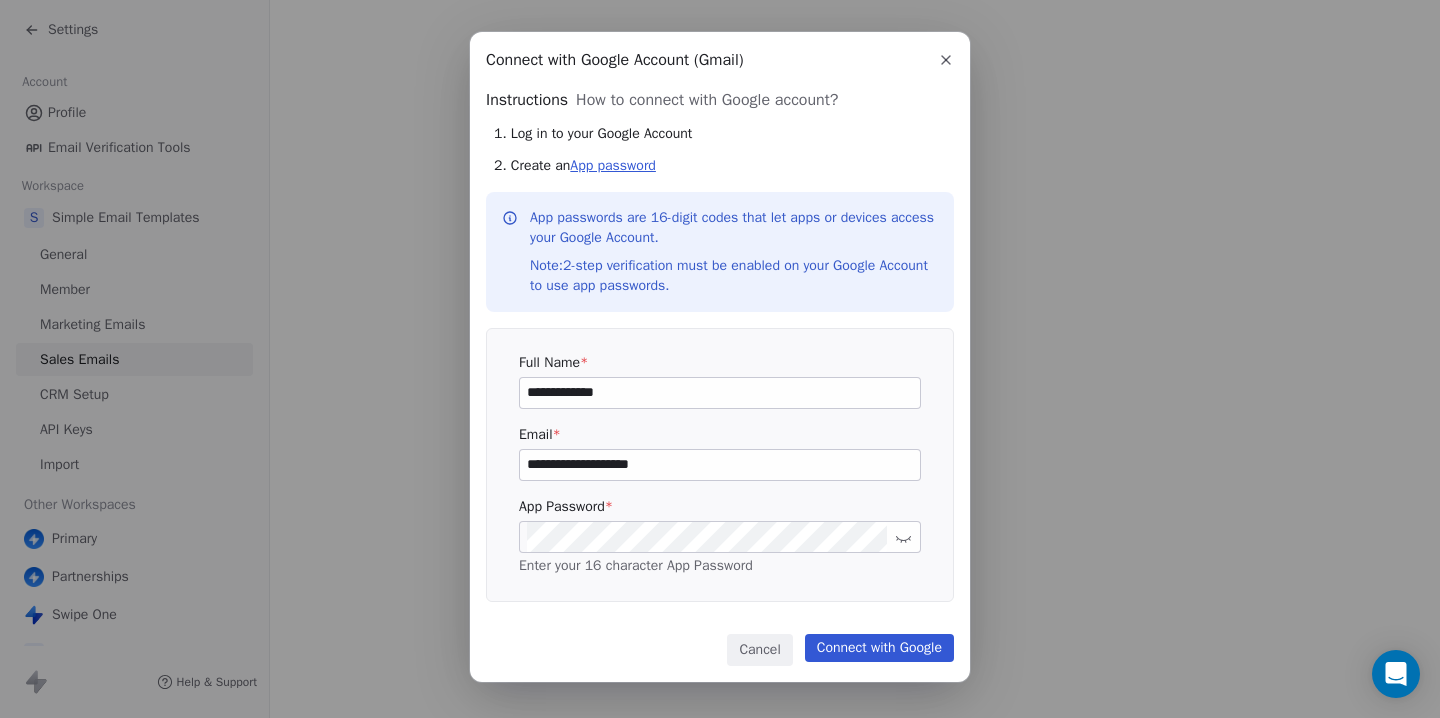 click on "App password" at bounding box center [613, 165] 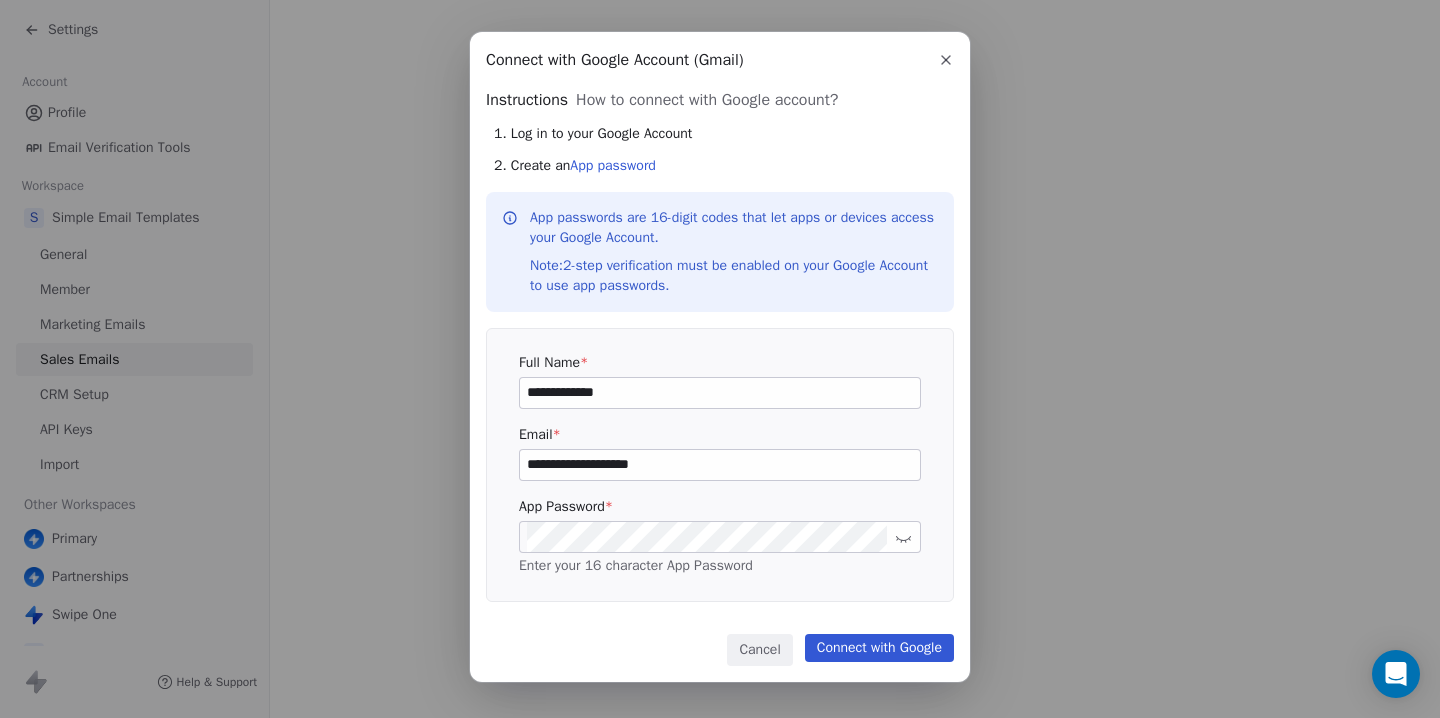 click 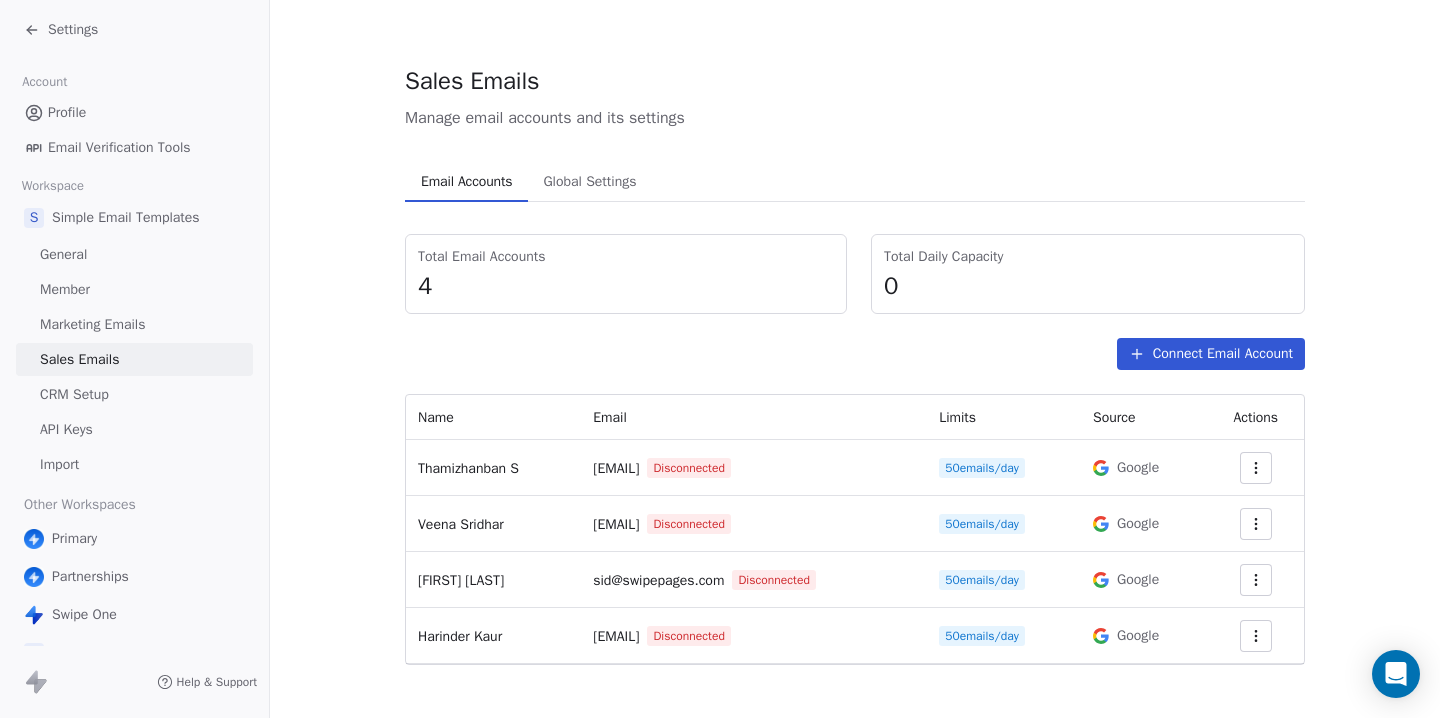 click on "Connect Email Account" at bounding box center [1211, 354] 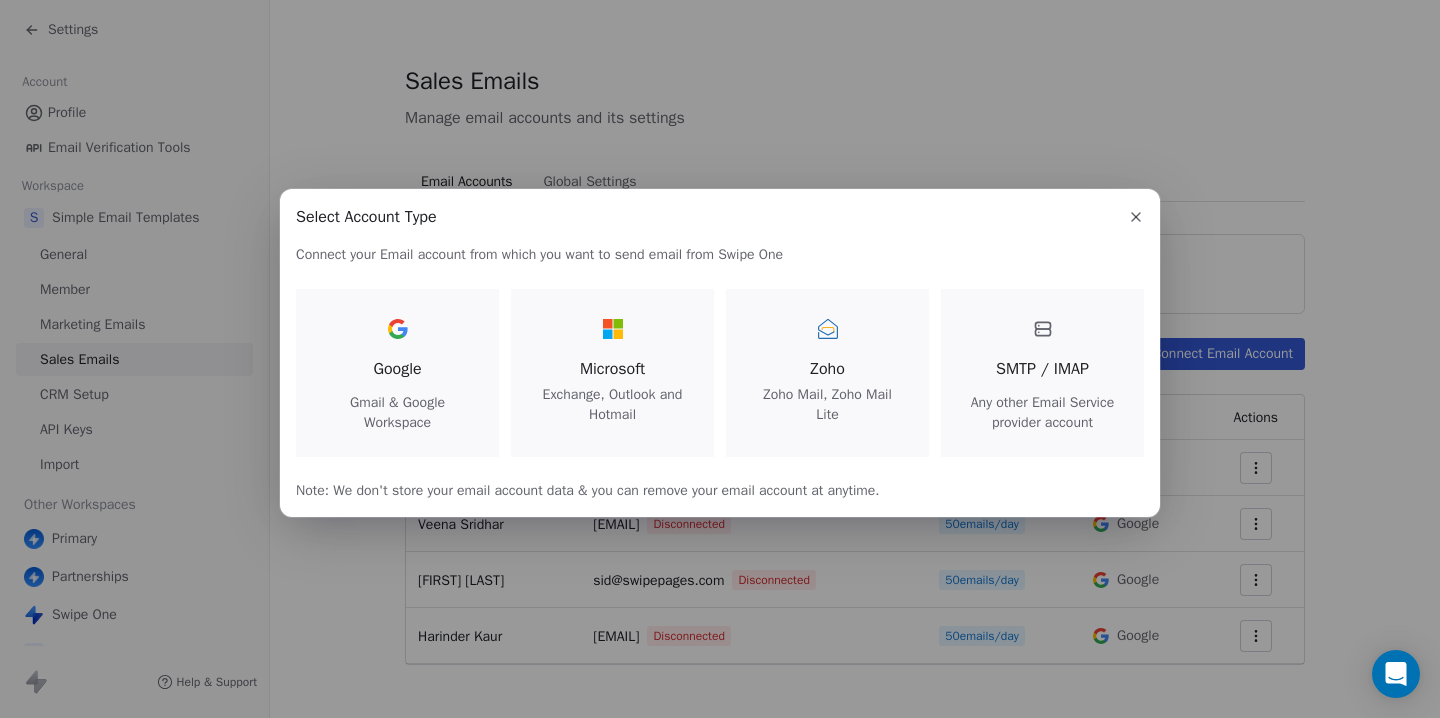 click on "Gmail & Google Workspace" at bounding box center [397, 413] 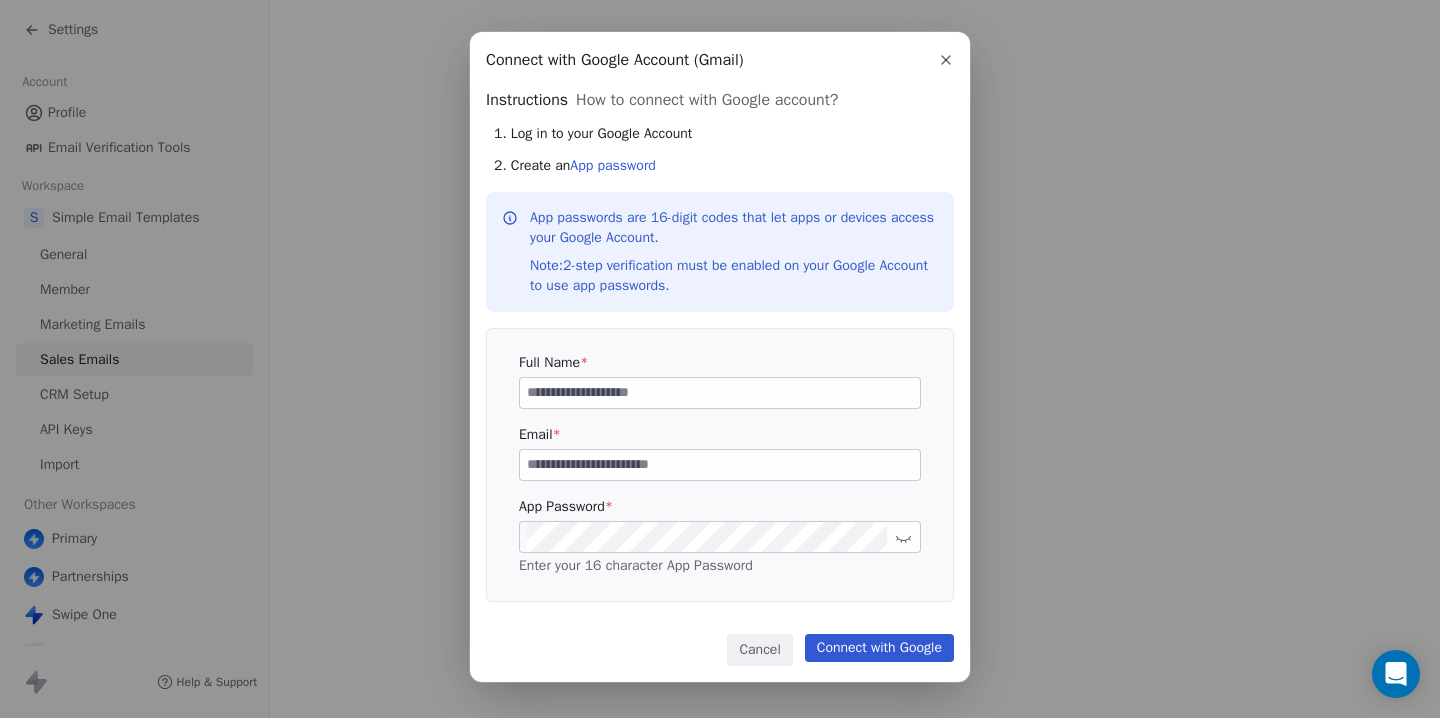 click 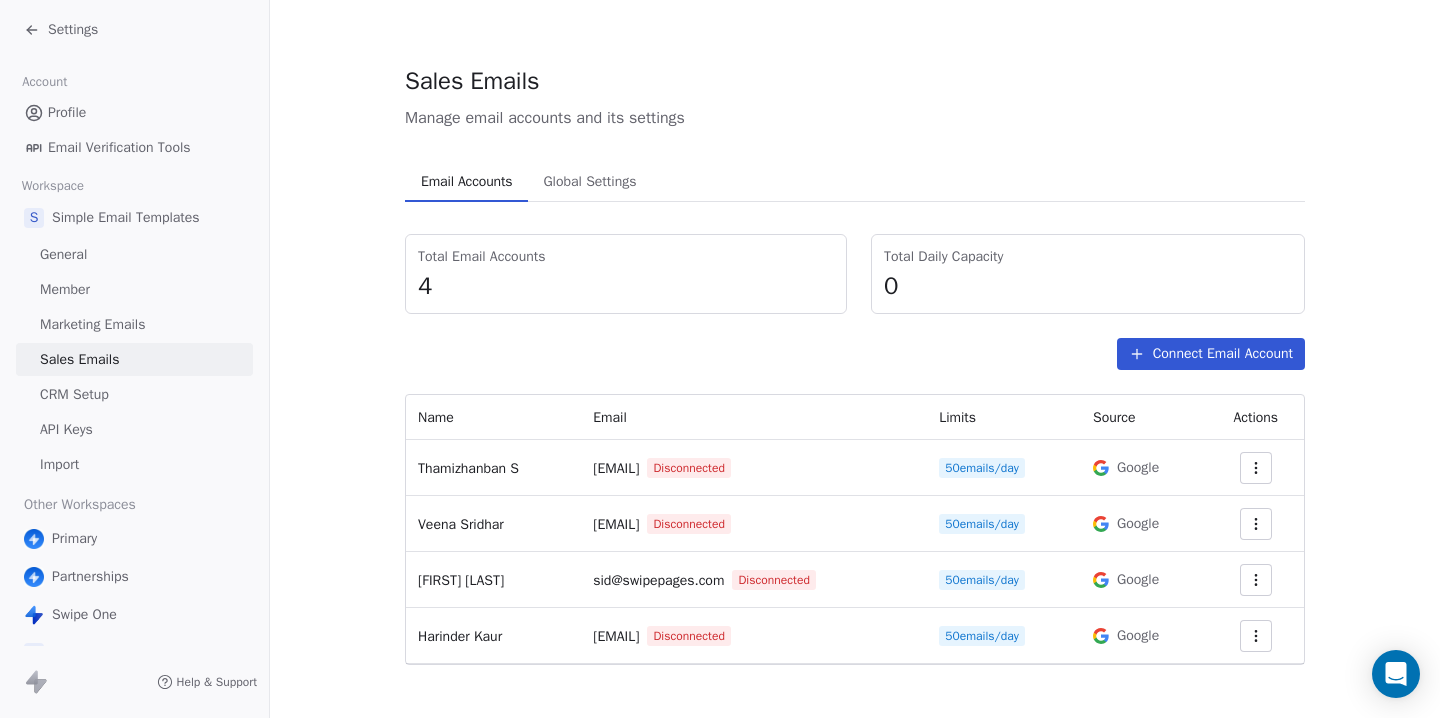 click 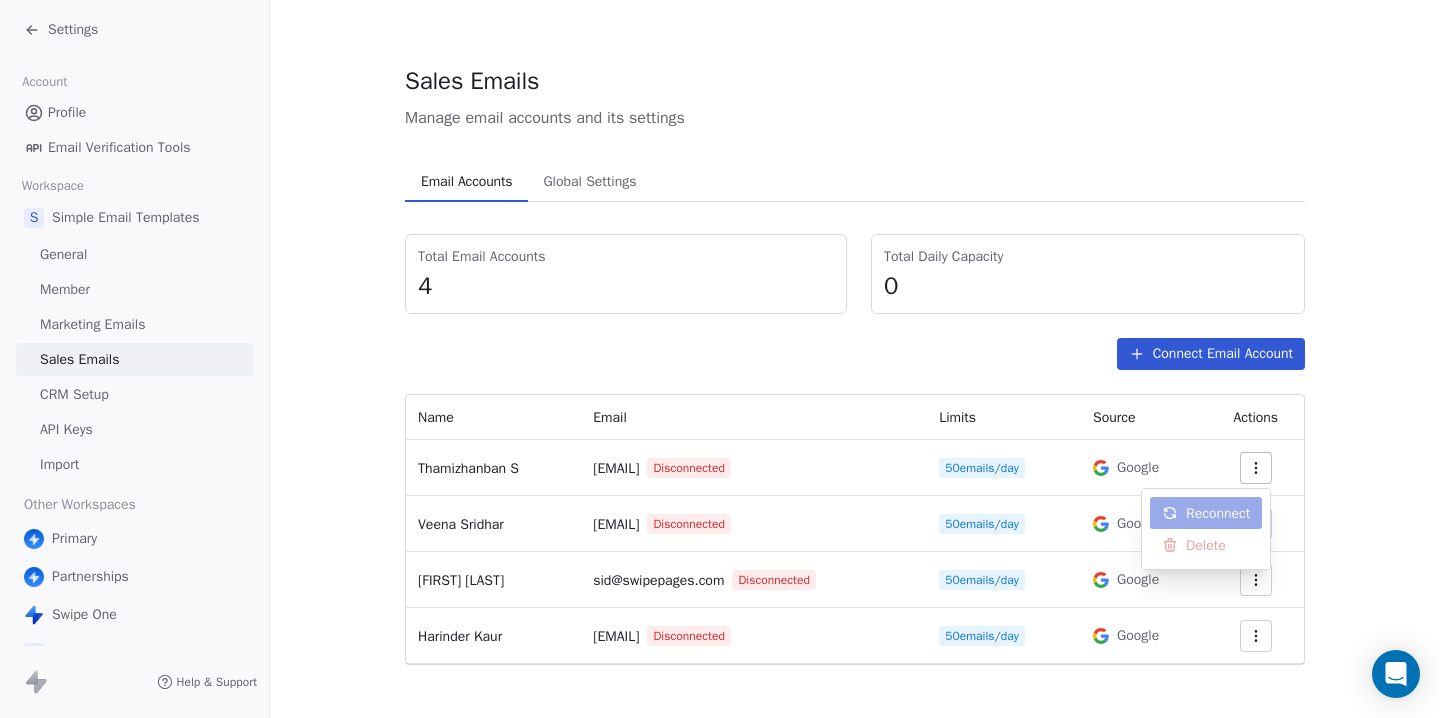 click on "Settings Account Profile Email Verification Tools Workspace S Simple Email Templates General Member Marketing Emails Sales Emails CRM Setup API Keys Import Other Workspaces Primary Partnerships Swipe One E Email Templates S Swipe One Seed Data S Swipe Pagses Swipe One webhook test Help & Support Sales Emails Manage email accounts and its settings Email Accounts Email Accounts Global Settings Global Settings Total Email Accounts 4 Total Daily Capacity 0 Connect Email Account Name Email Limits Source Actions Thamizhanban S [EMAIL] Disconnected 50 emails/day Google [FIRST] [LAST] [EMAIL] Disconnected 50 emails/day Google [FIRST] [LAST] [EMAIL] Disconnected 50 emails/day Google [FIRST] [LAST] [EMAIL] Disconnected 50 emails/day Google
Reconnect Delete" at bounding box center [720, 359] 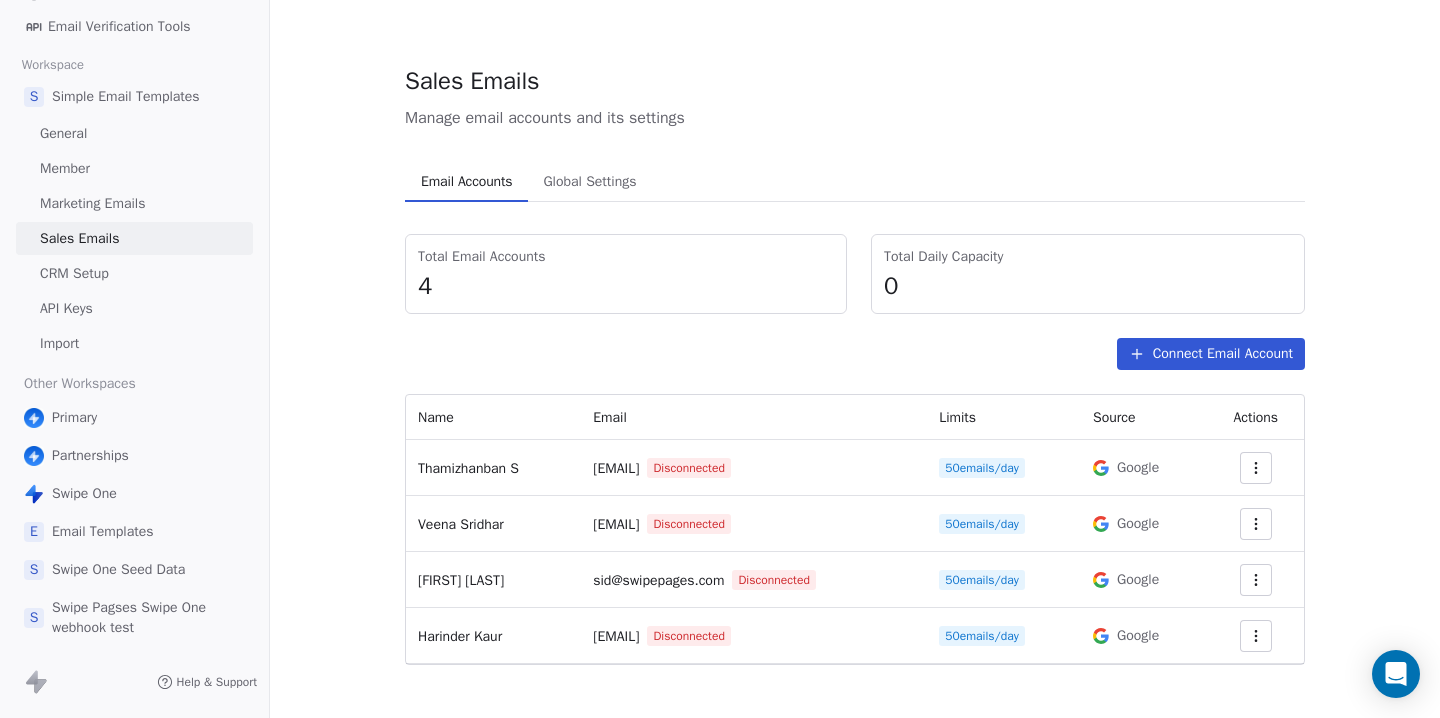 scroll, scrollTop: 0, scrollLeft: 0, axis: both 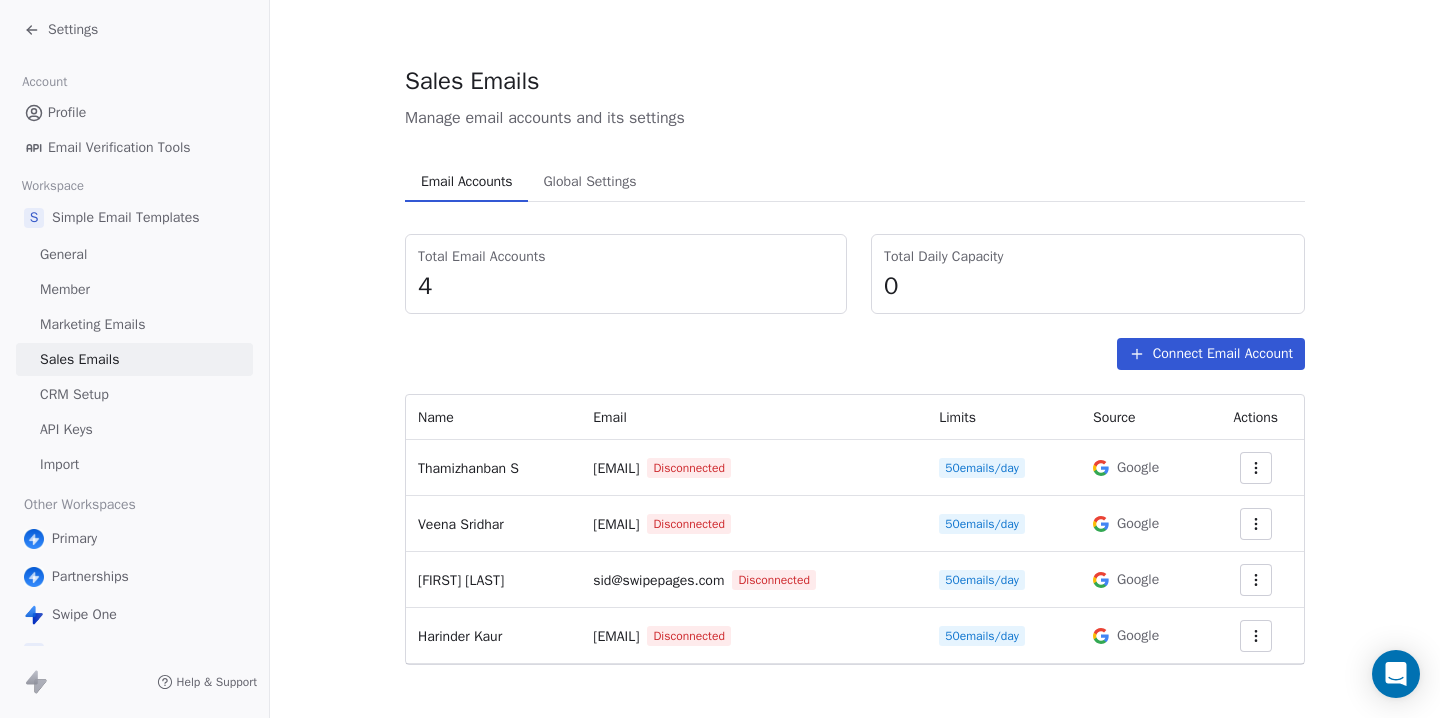 type 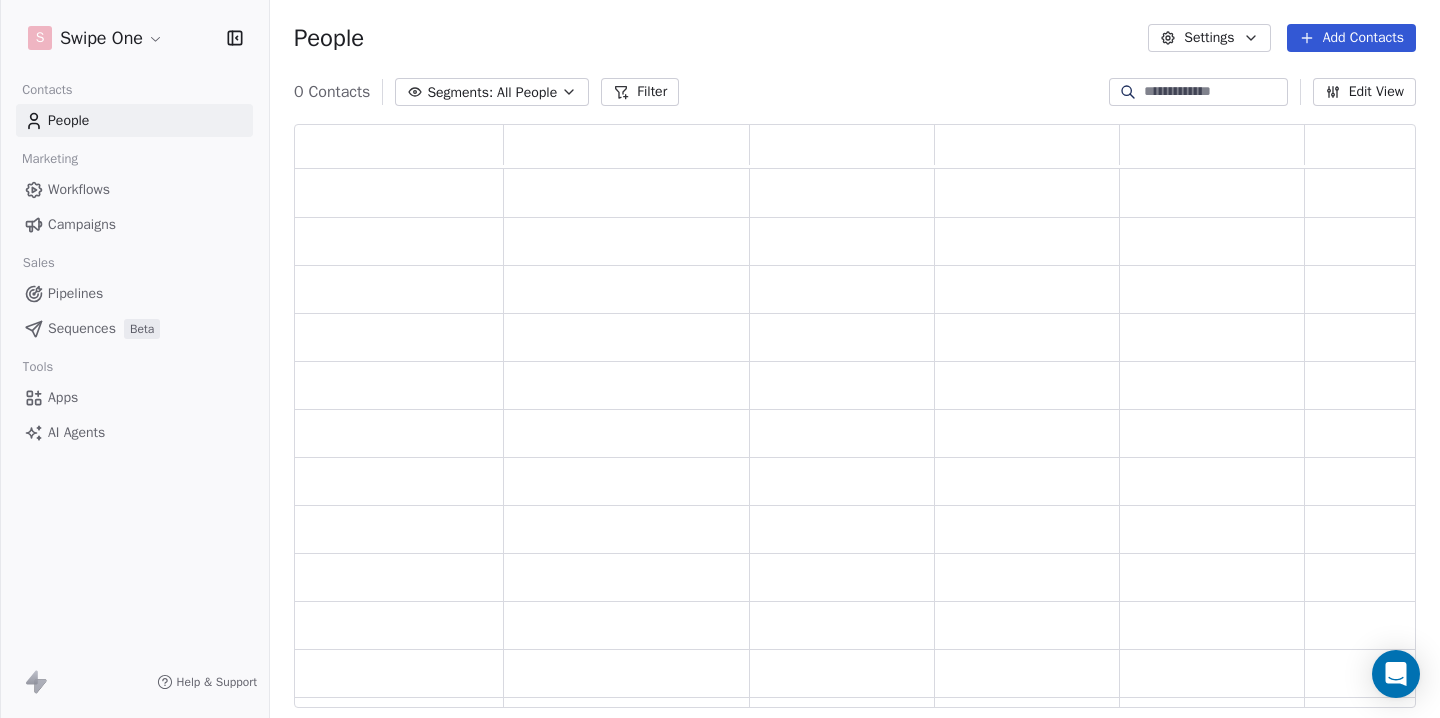 scroll, scrollTop: 1, scrollLeft: 1, axis: both 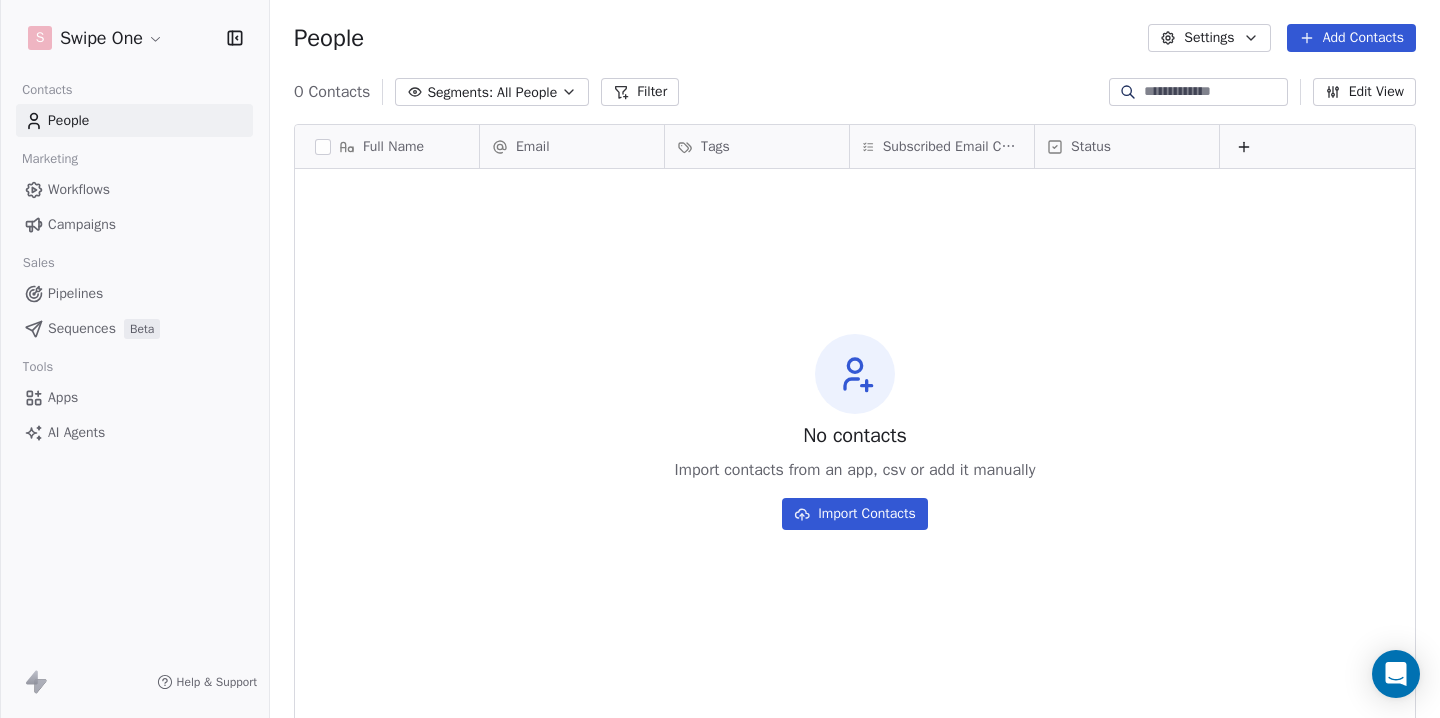 click on "People" at bounding box center (68, 120) 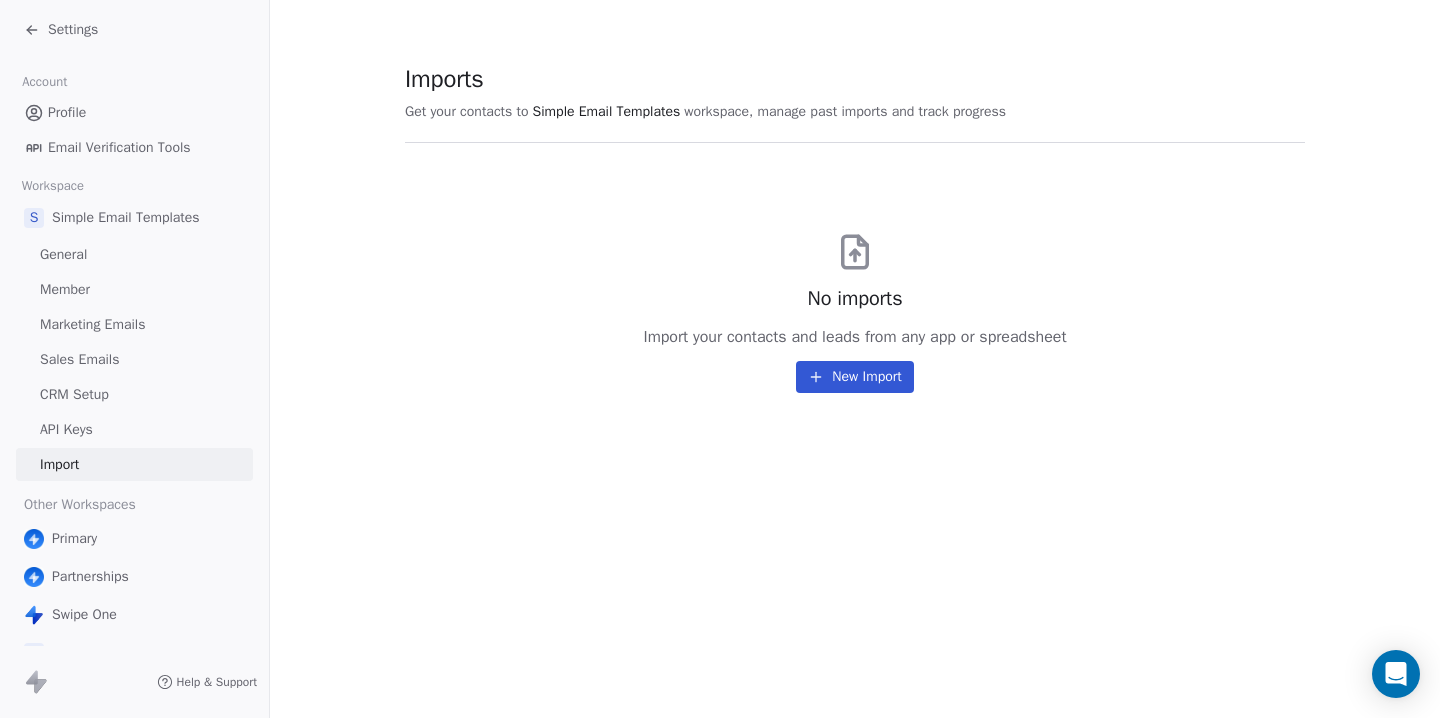 click on "Profile" at bounding box center [67, 112] 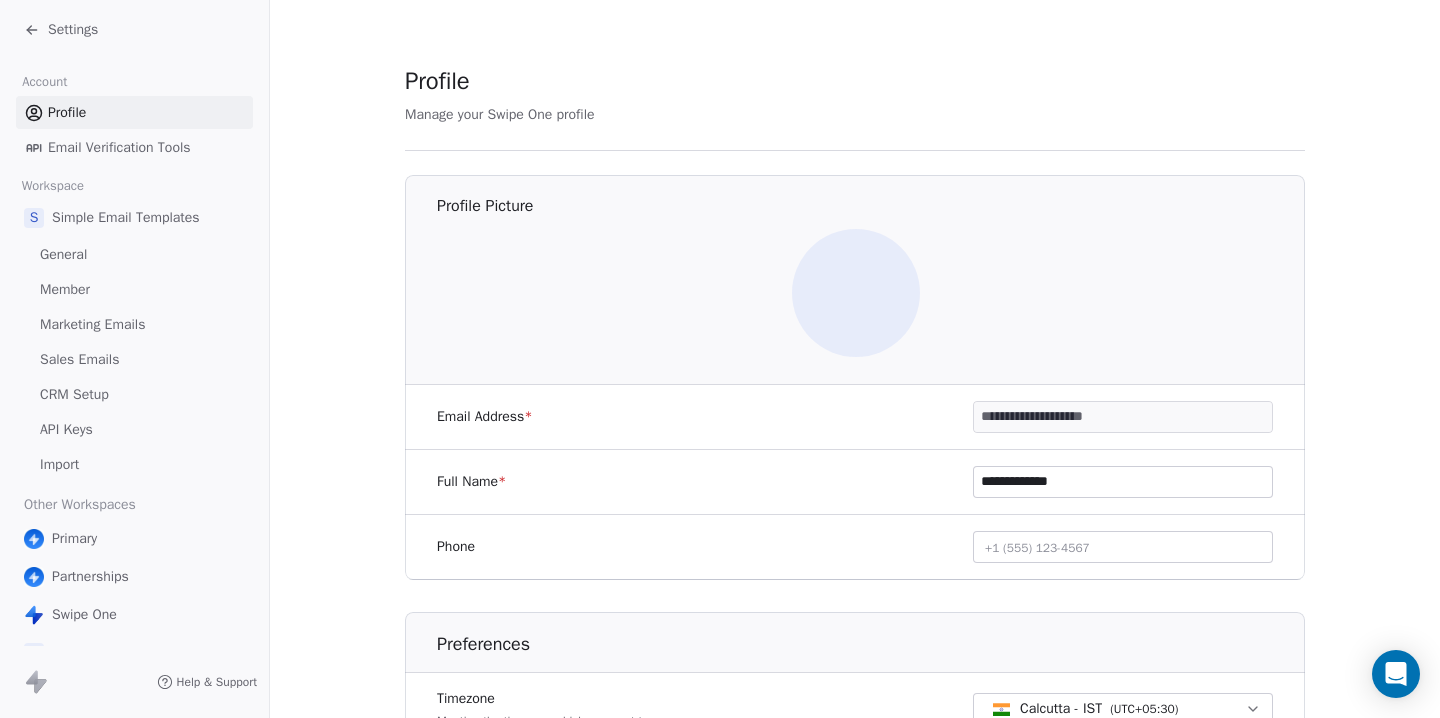 click on "Settings" at bounding box center [61, 30] 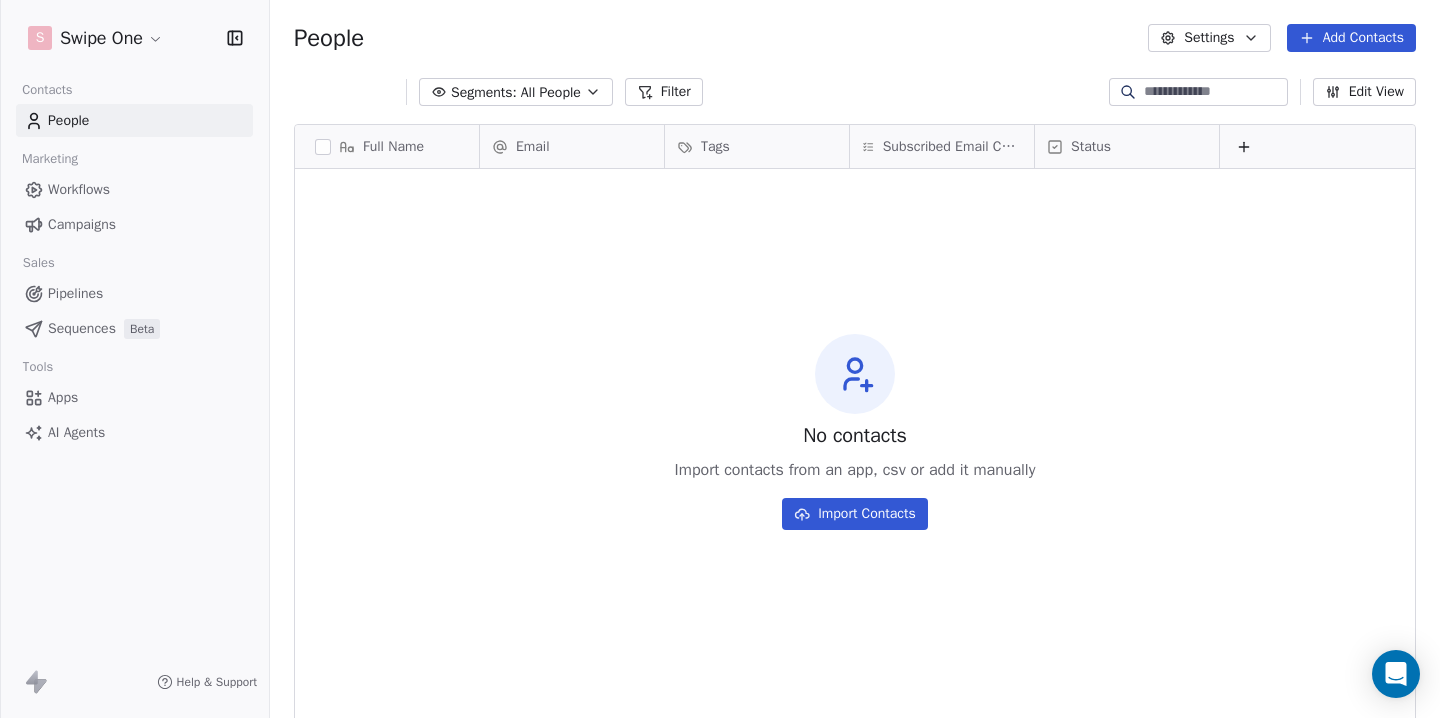 scroll, scrollTop: 1, scrollLeft: 1, axis: both 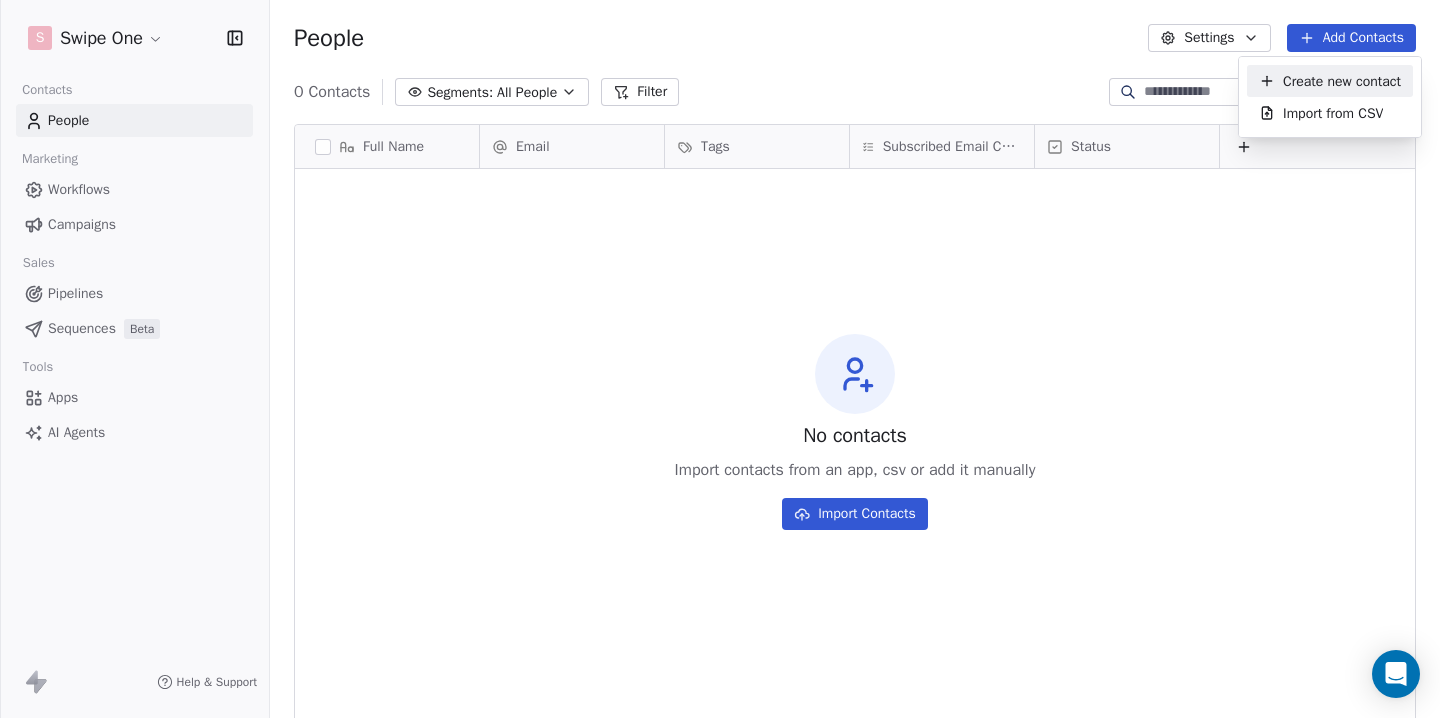 click on "Create new contact" at bounding box center [1342, 81] 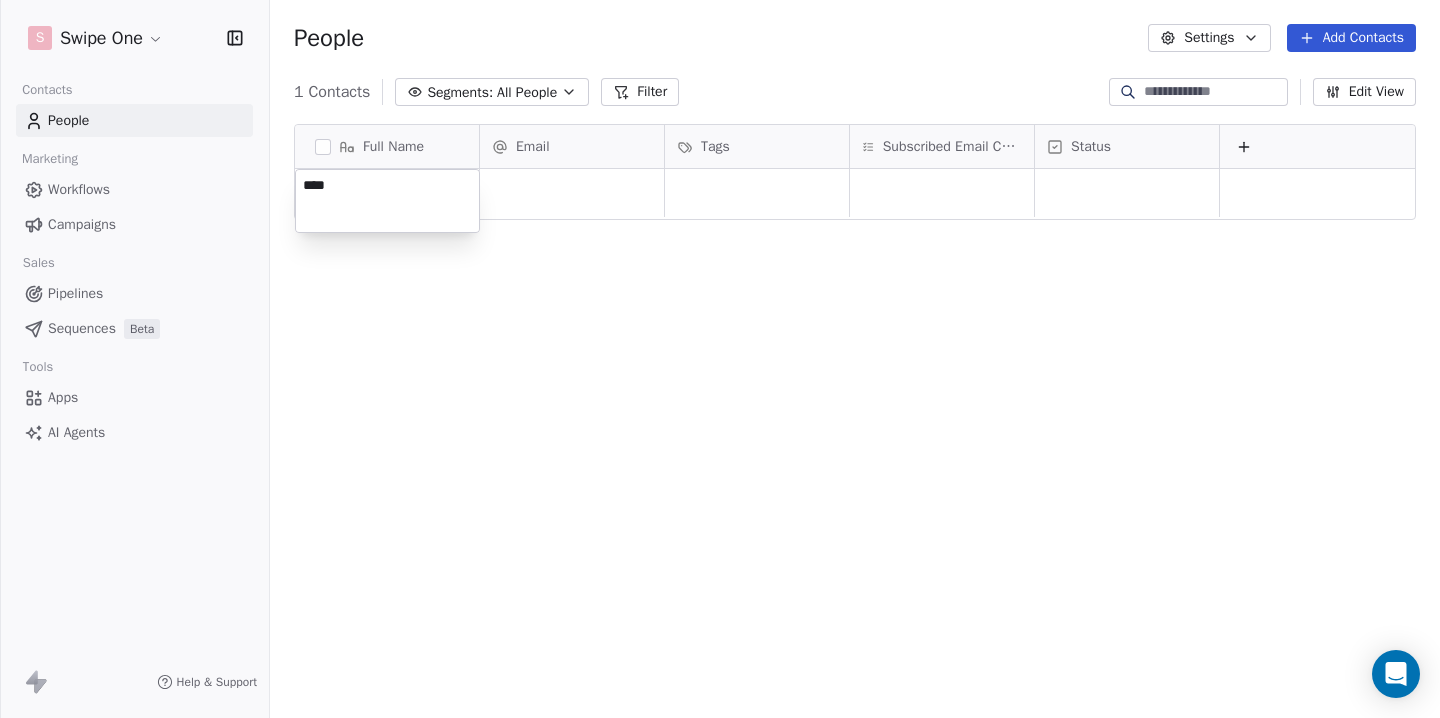 type on "*****" 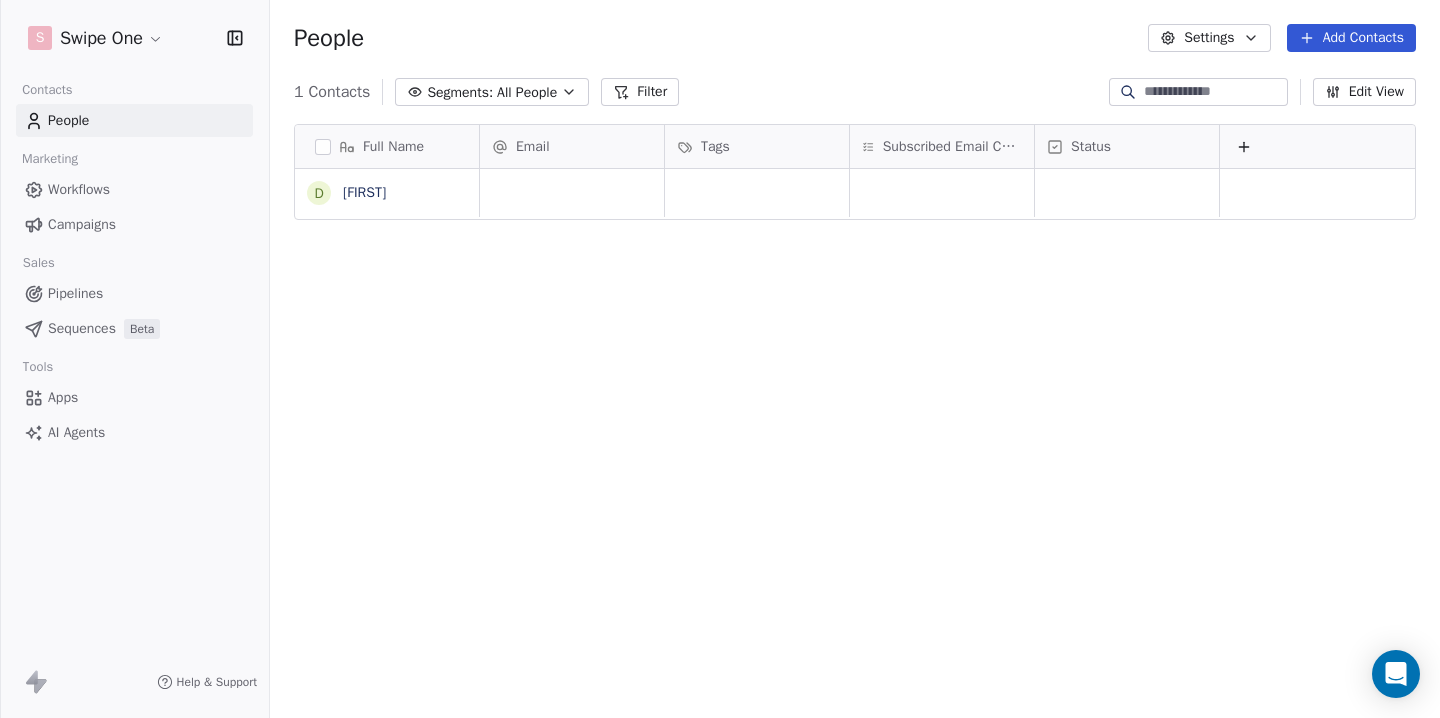 click on "S Swipe One Contacts People Marketing Workflows Campaigns Sales Pipelines Sequences Beta Tools Apps AI Agents Help & Support People Settings  Add Contacts 1 Contacts Segments: All People Filter  Edit View Tag Add to Sequence Full Name D [FIRST] Email Tags Subscribed Email Categories Status
To pick up a draggable item, press the space bar.
While dragging, use the arrow keys to move the item.
Press space again to drop the item in its new position, or press escape to cancel." at bounding box center (720, 359) 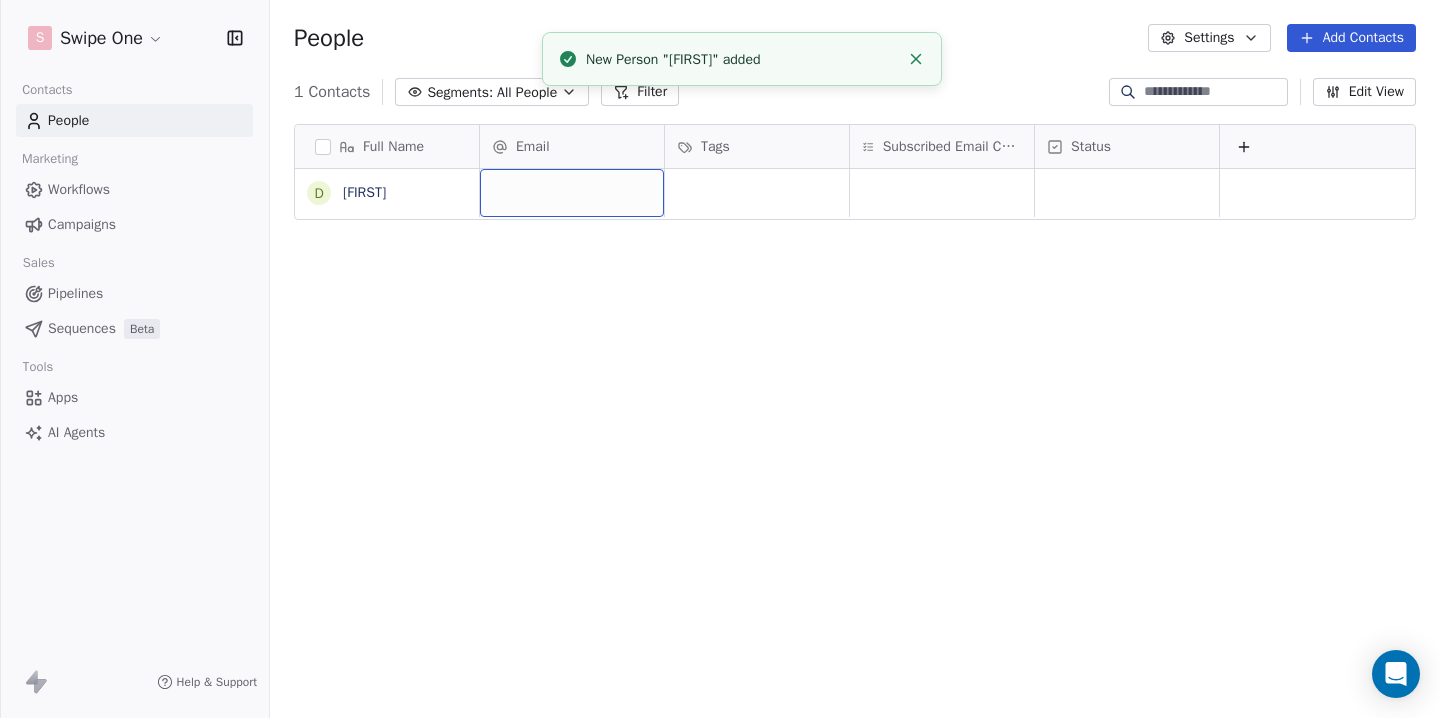 click at bounding box center [572, 193] 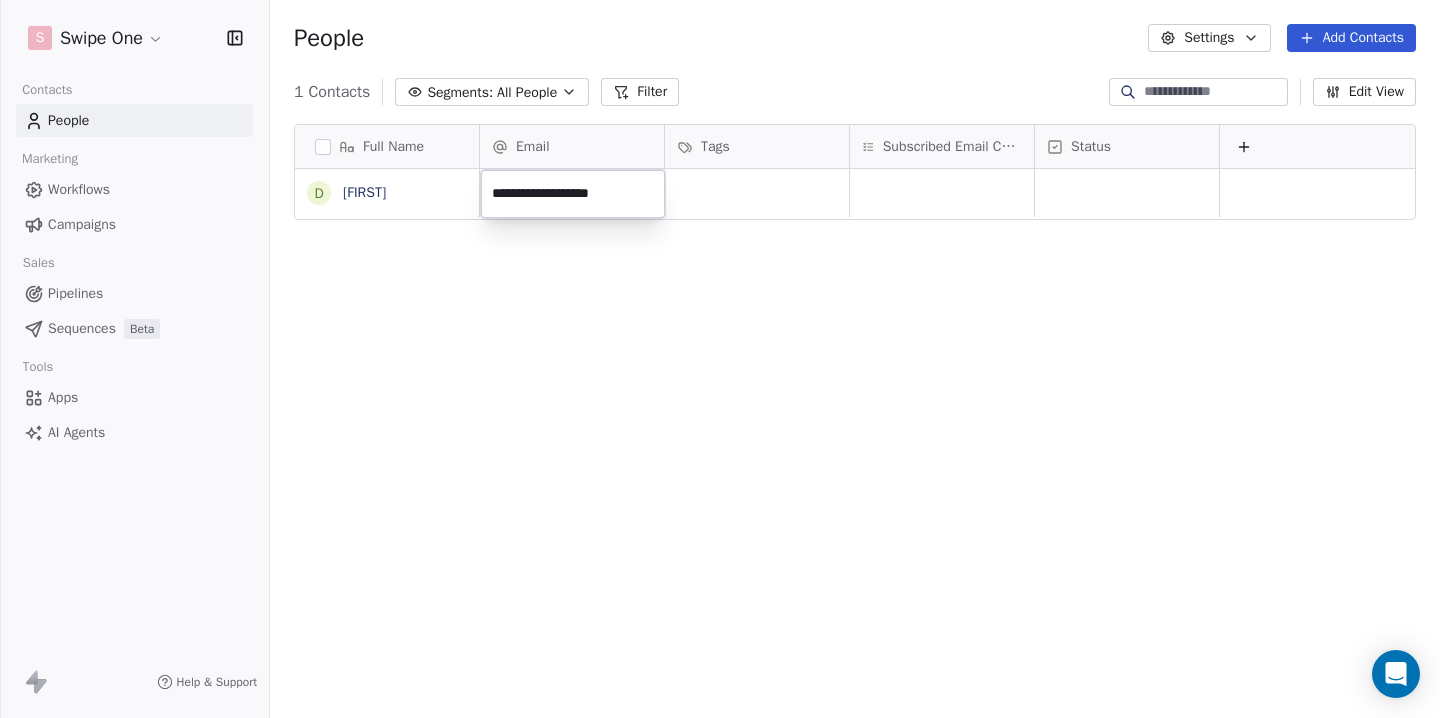 type on "**********" 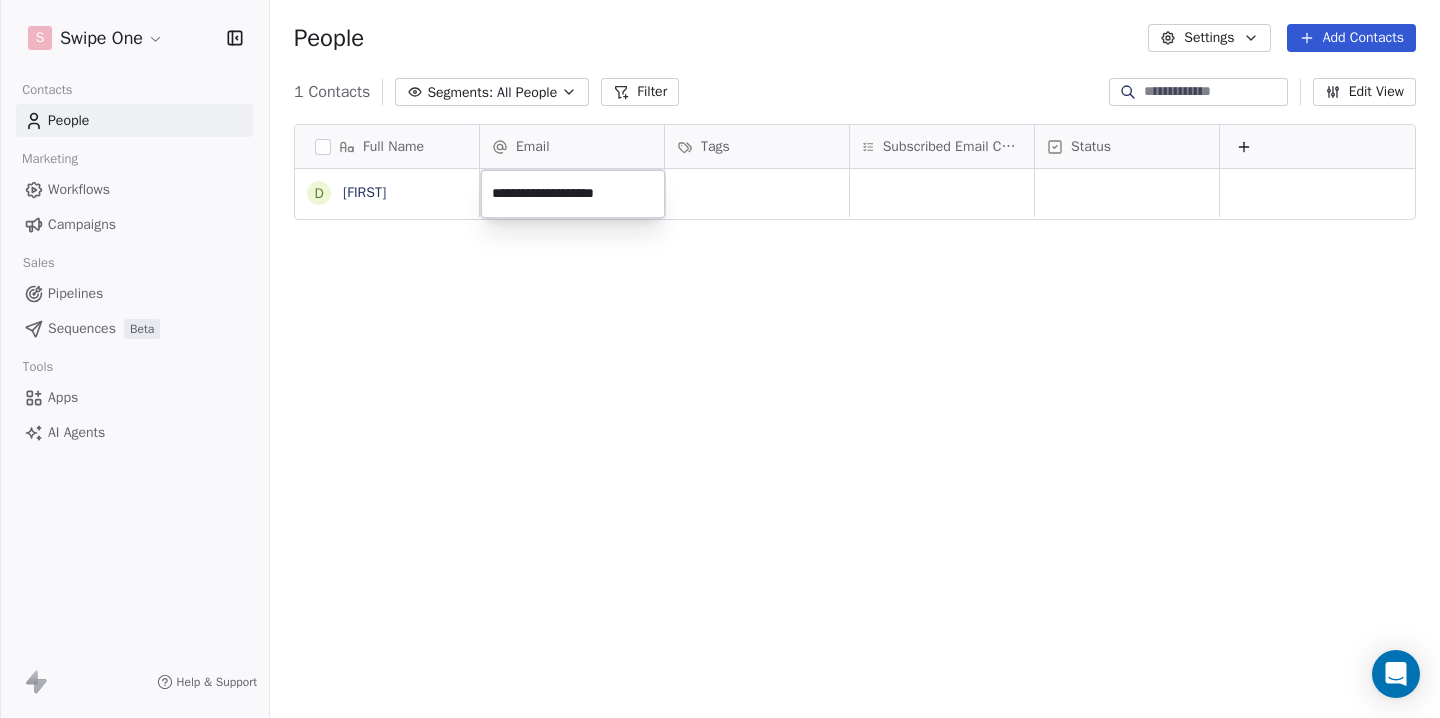 click on "**********" at bounding box center (720, 359) 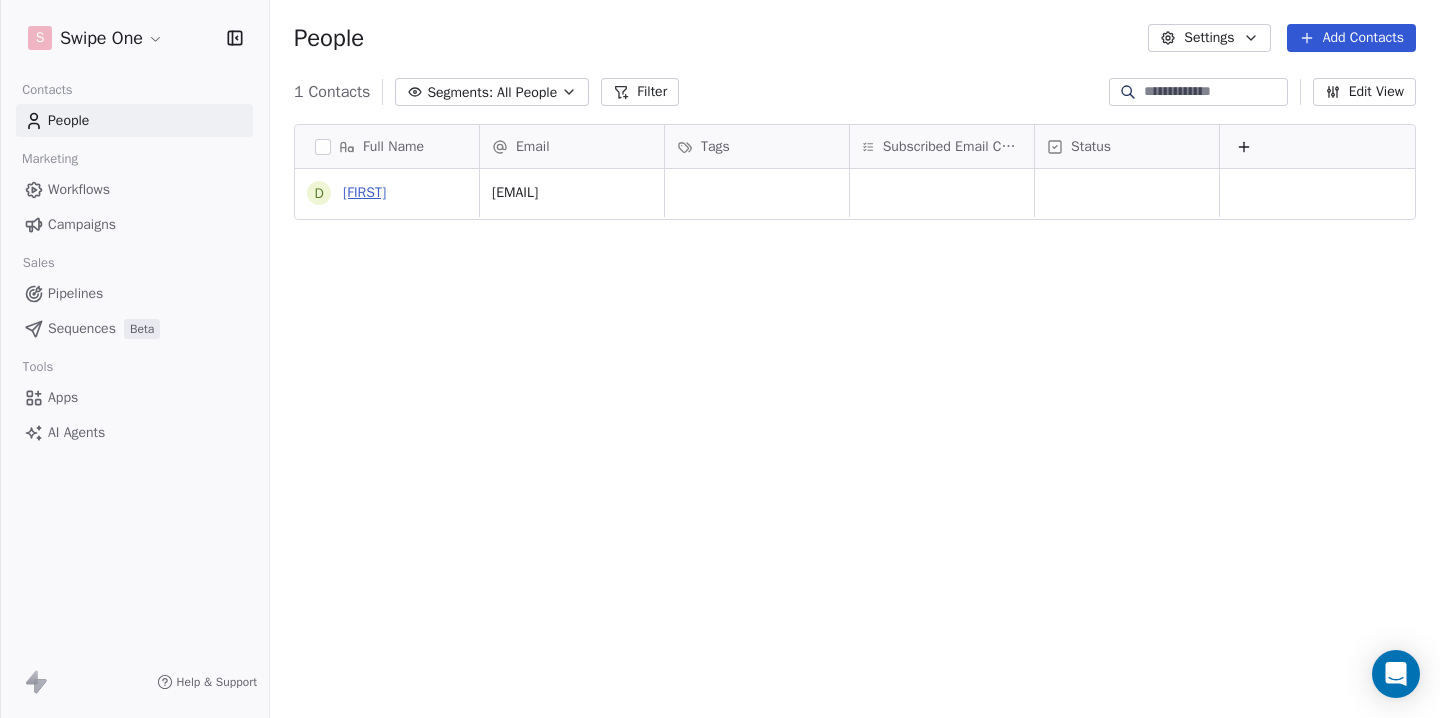 click on "[FIRST]" at bounding box center [364, 192] 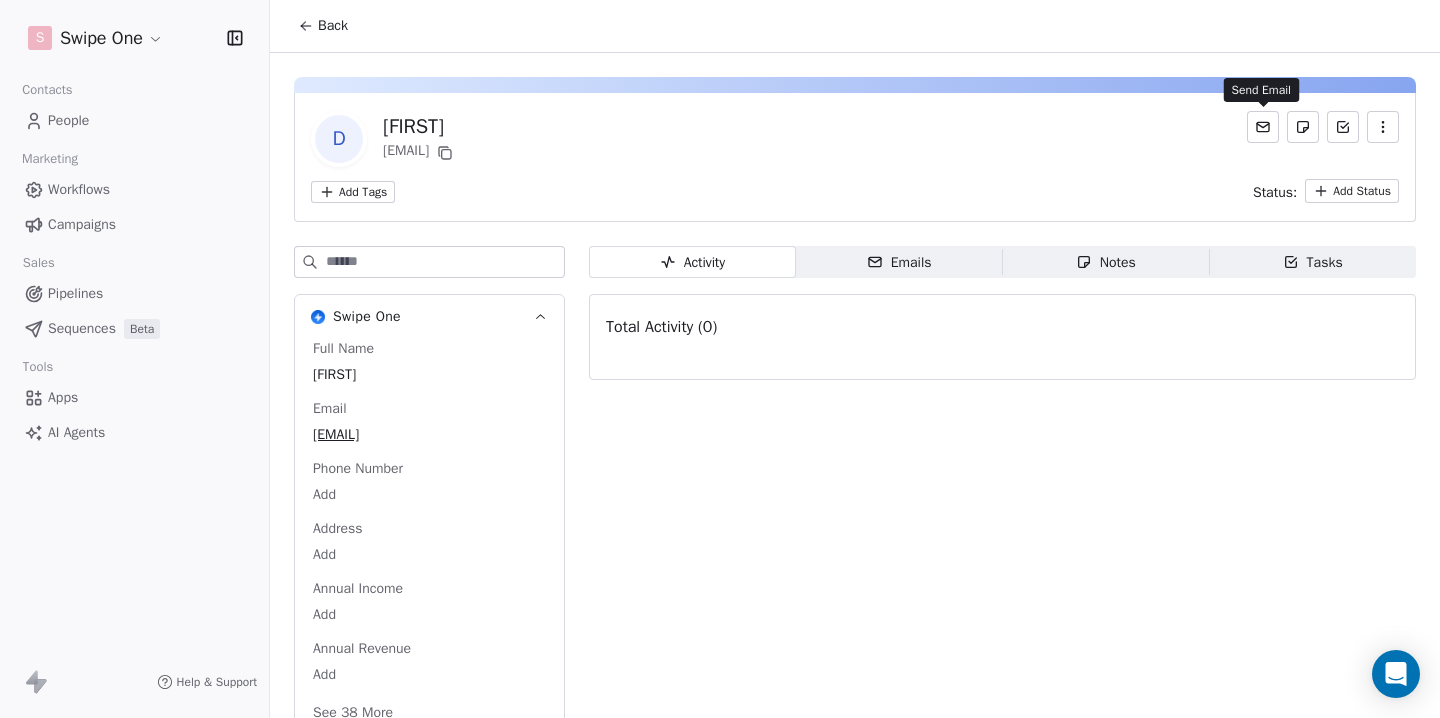 click 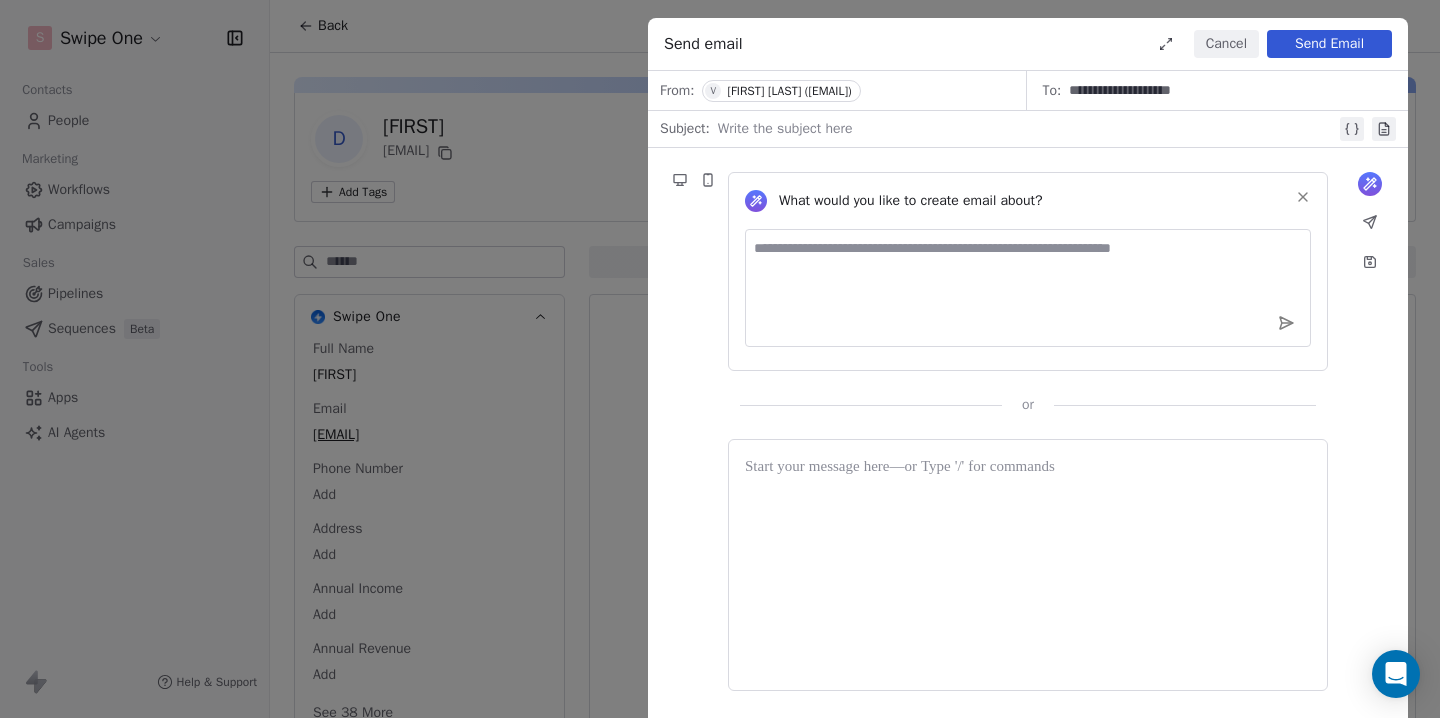 click on "Cancel" at bounding box center [1226, 44] 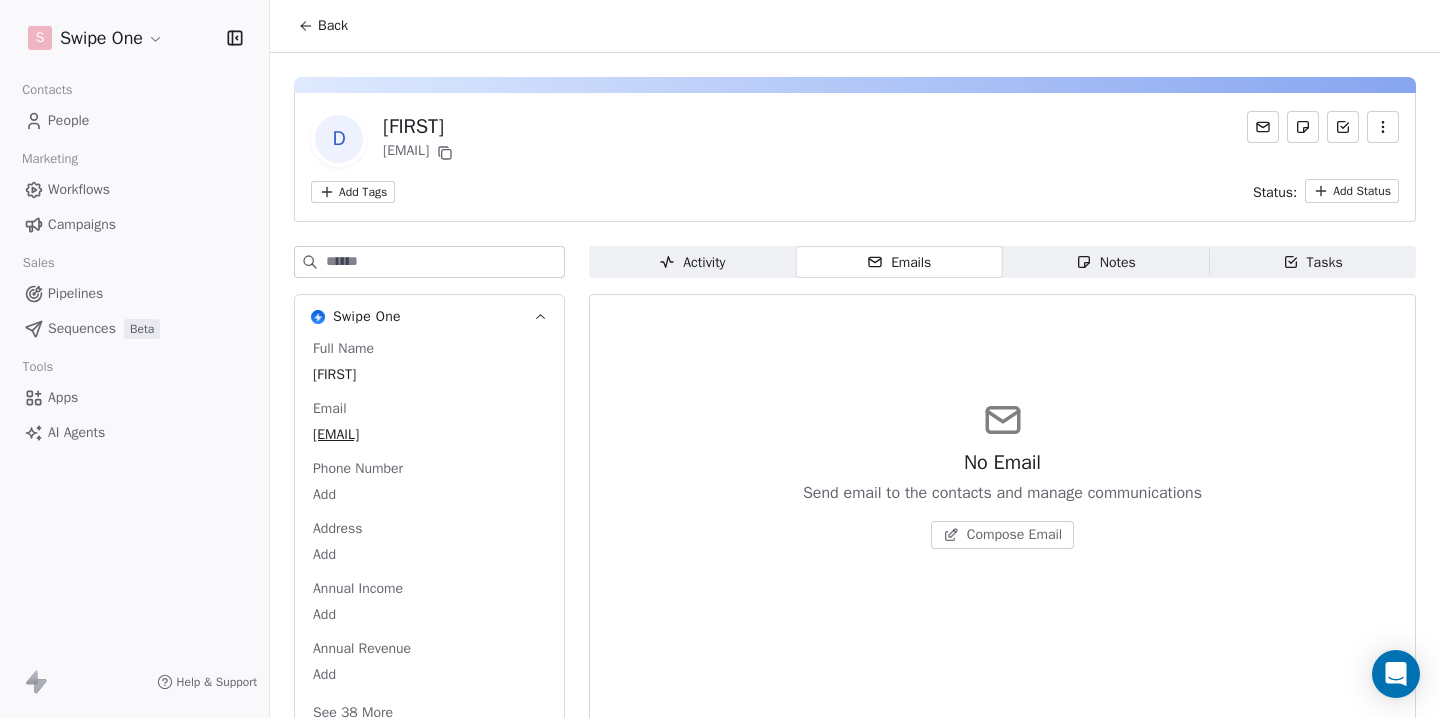 click 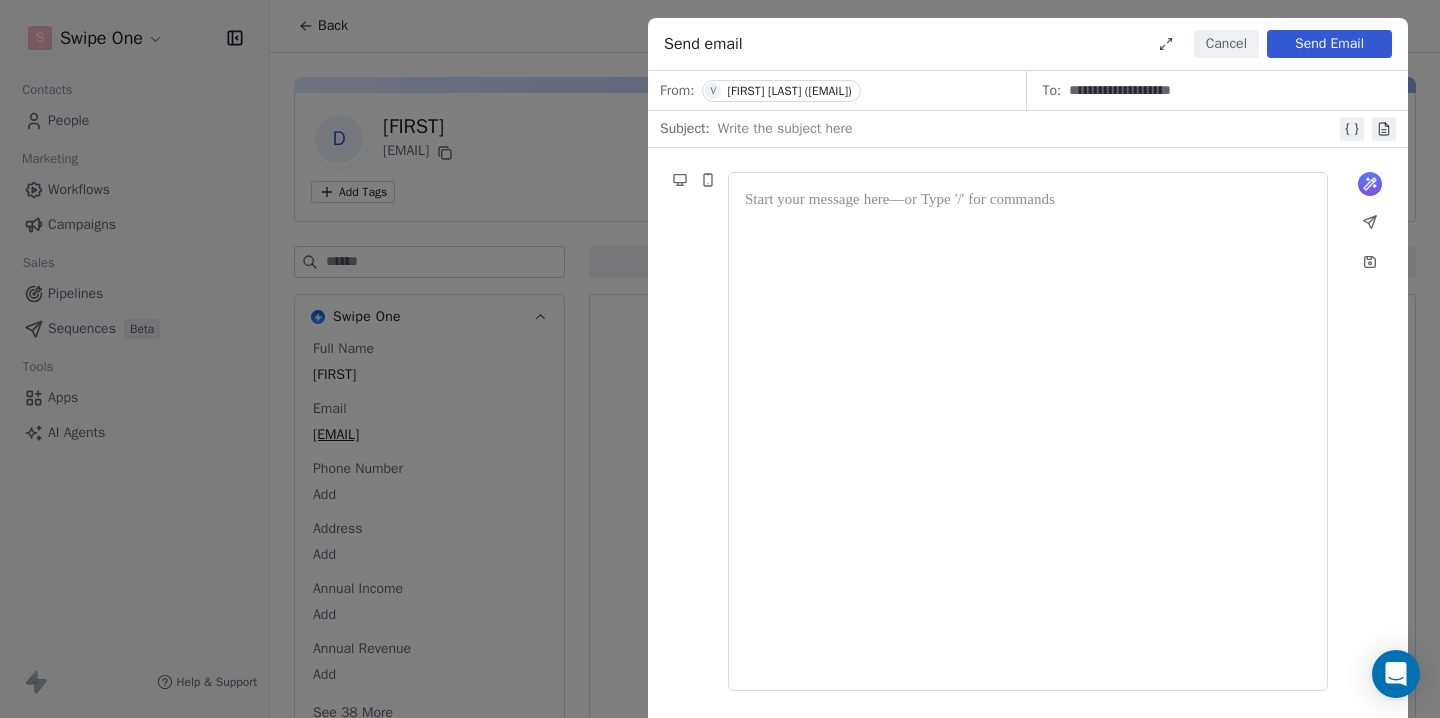 type 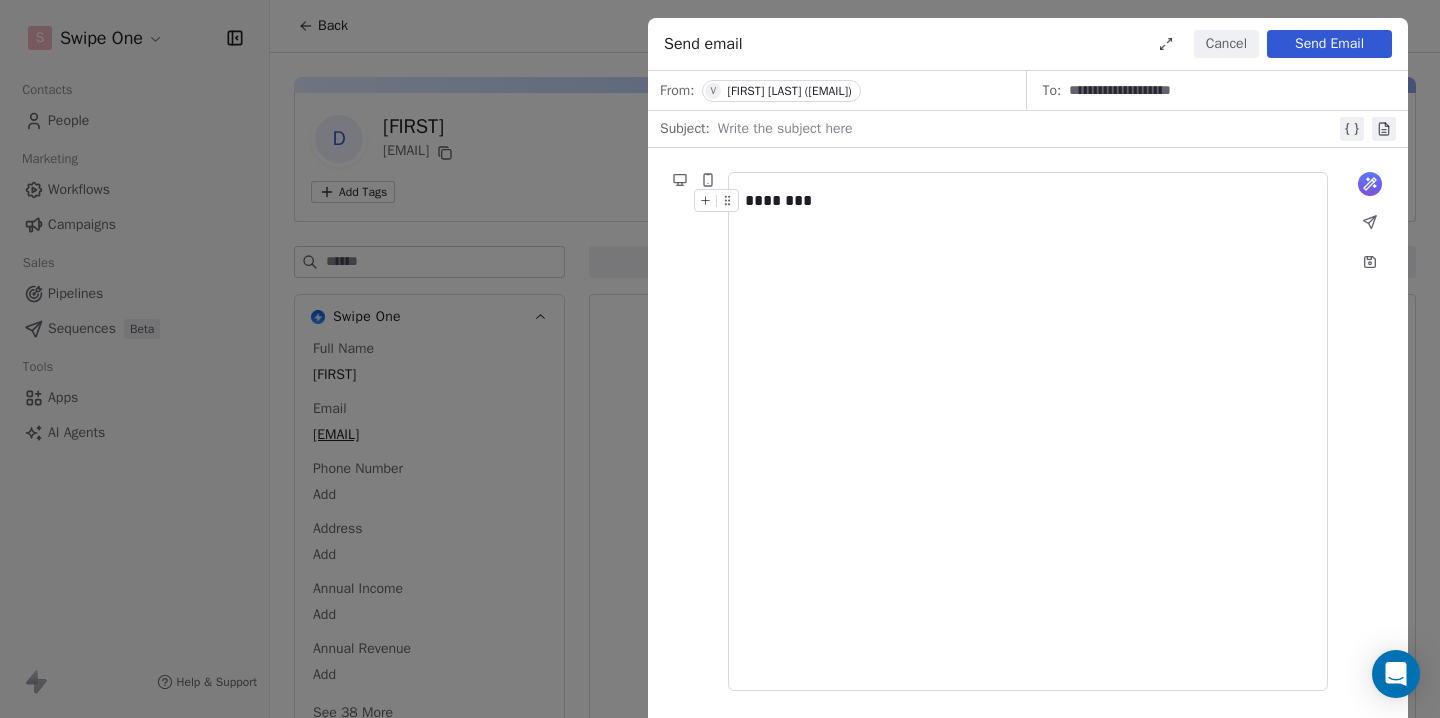 click at bounding box center (1027, 129) 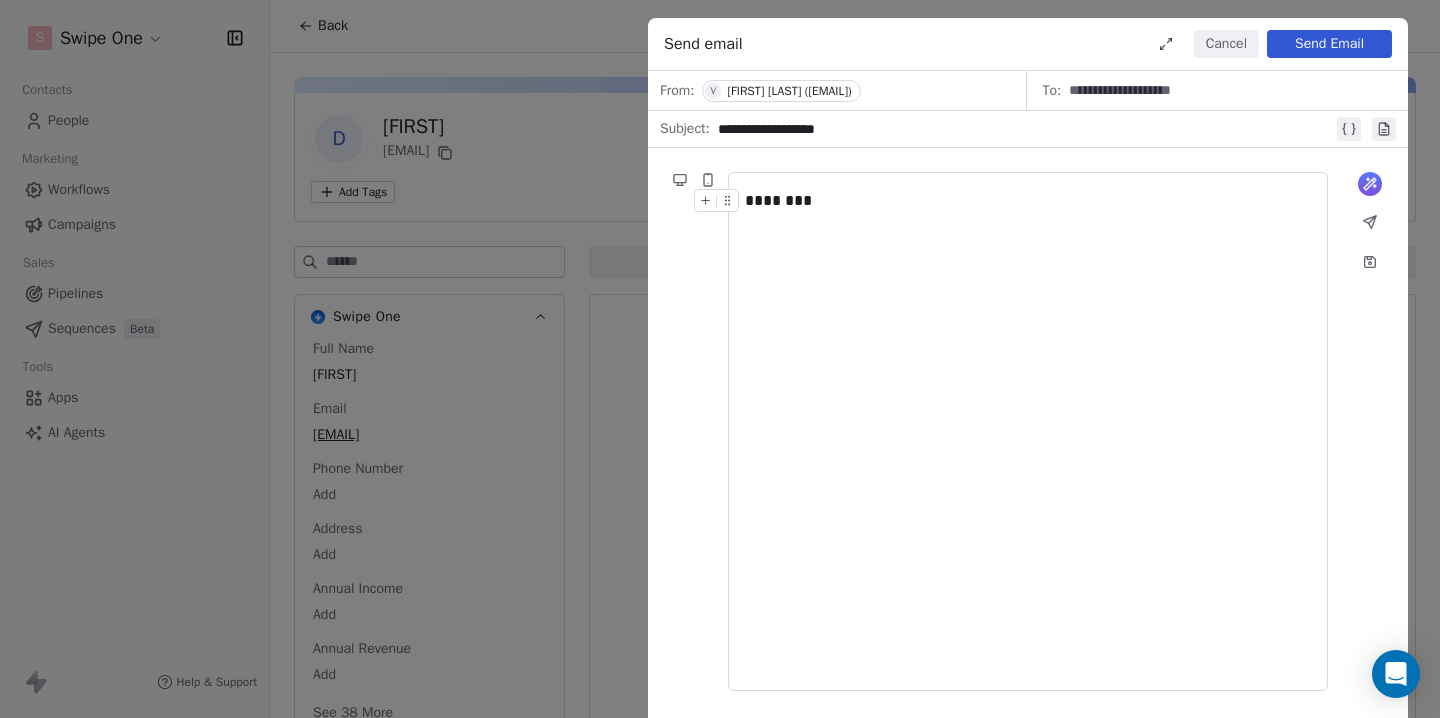 click on "Send Email" at bounding box center [1329, 44] 